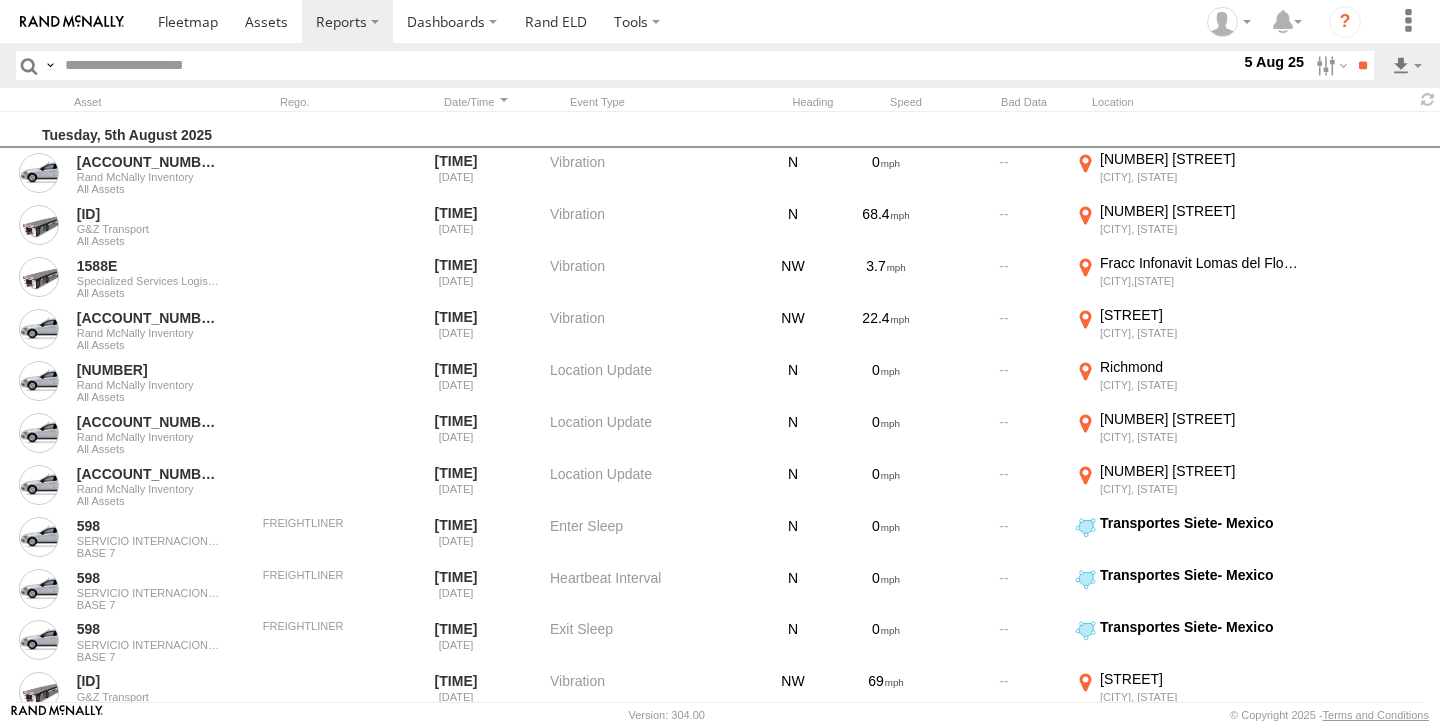 scroll, scrollTop: 0, scrollLeft: 0, axis: both 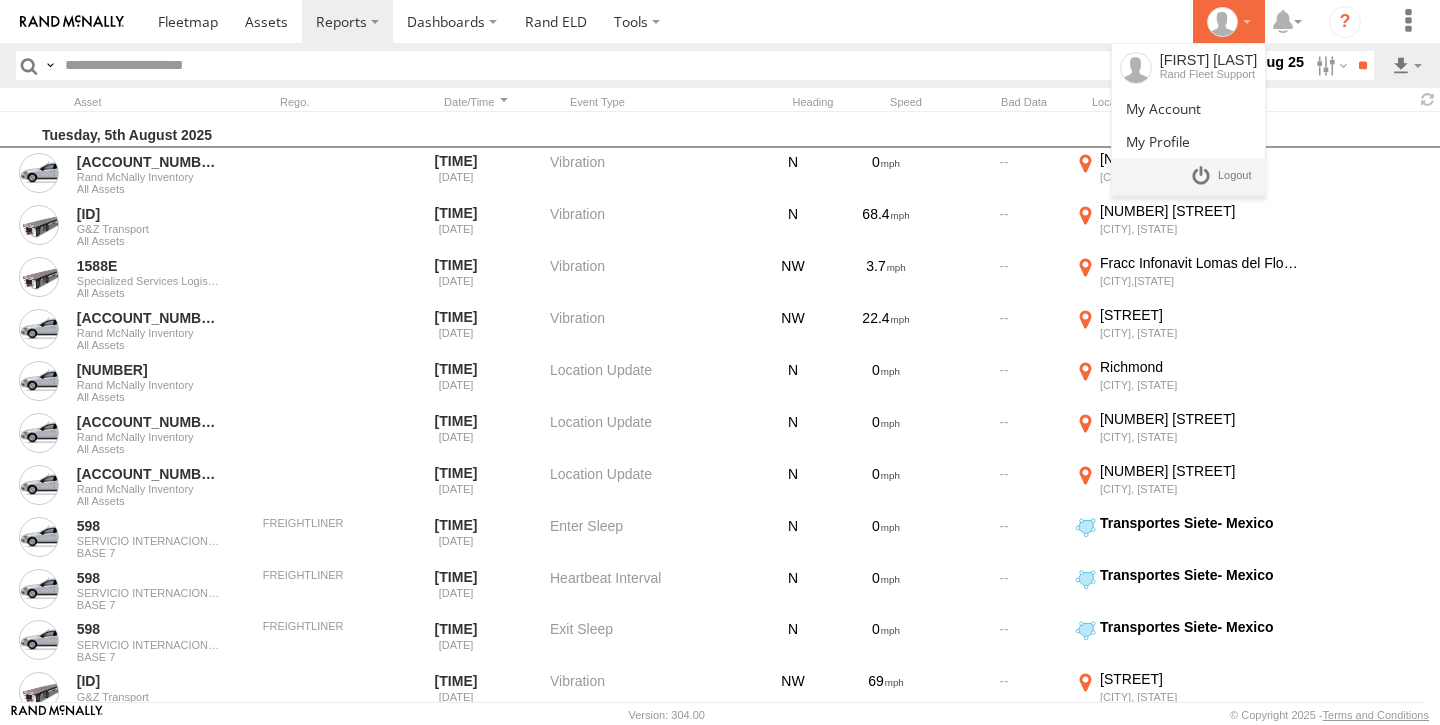 click at bounding box center [1222, 22] 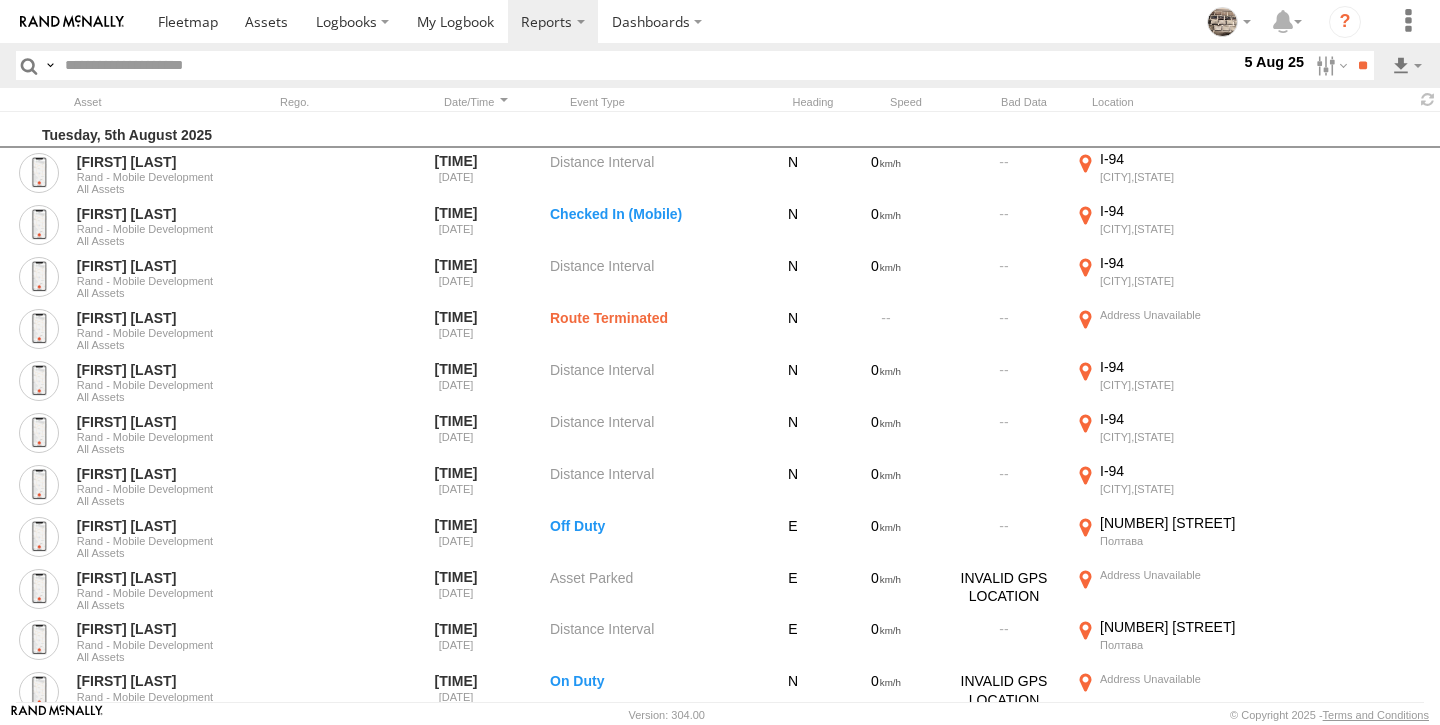 scroll, scrollTop: 0, scrollLeft: 0, axis: both 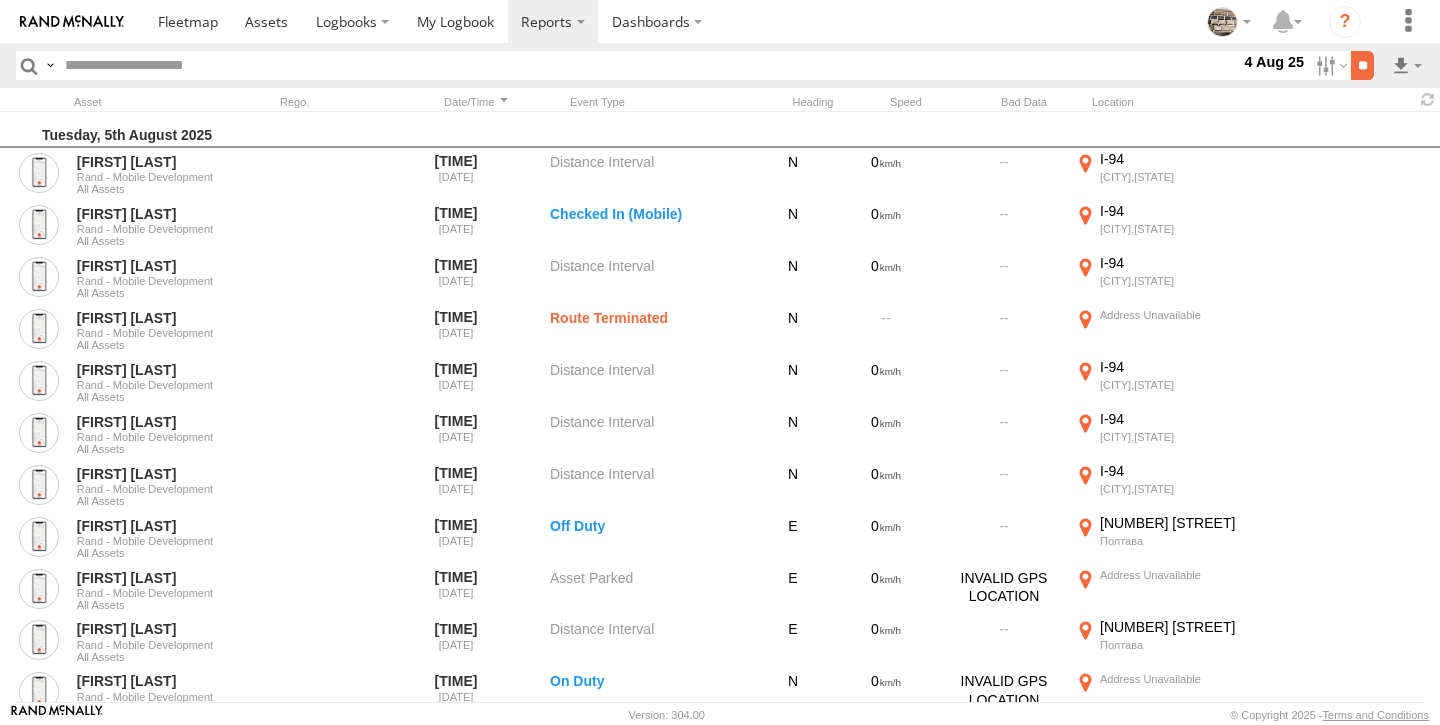 click on "**" at bounding box center [1362, 65] 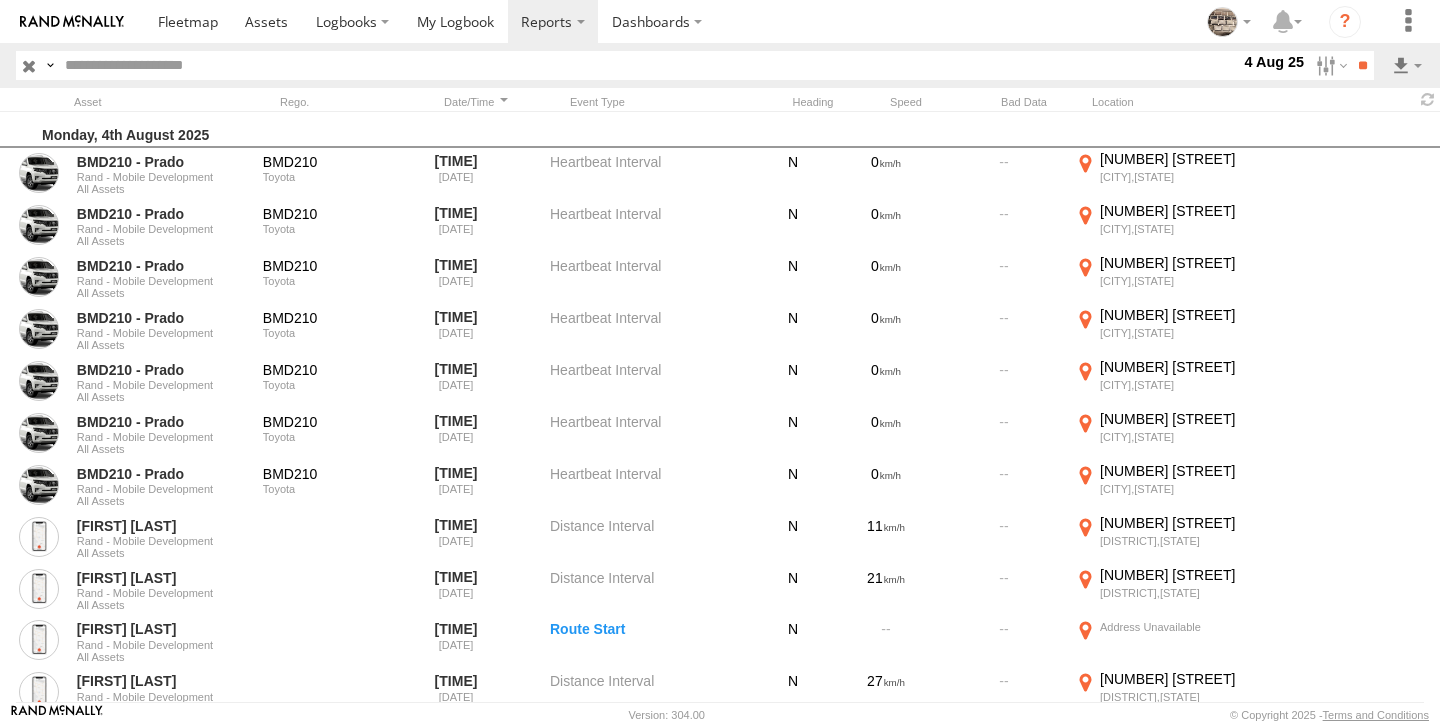 scroll, scrollTop: 0, scrollLeft: 0, axis: both 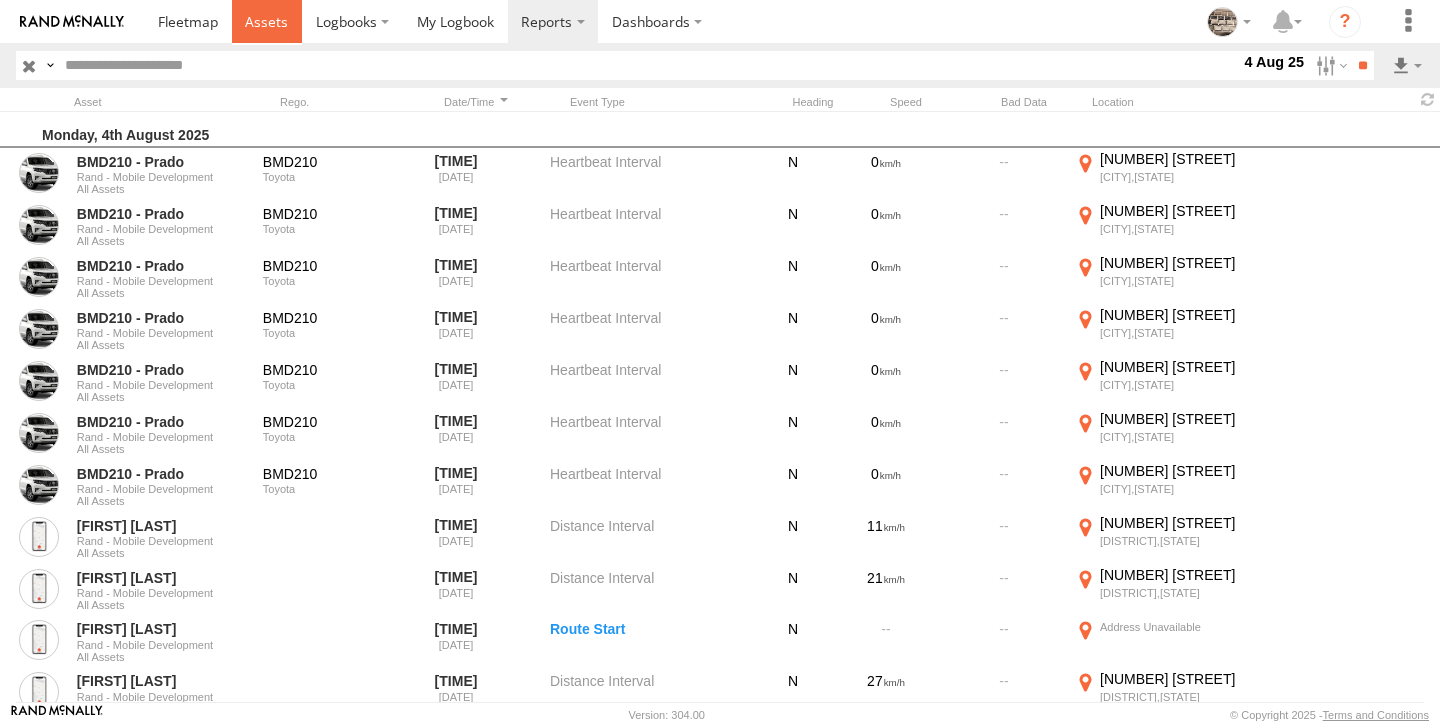 click at bounding box center [266, 21] 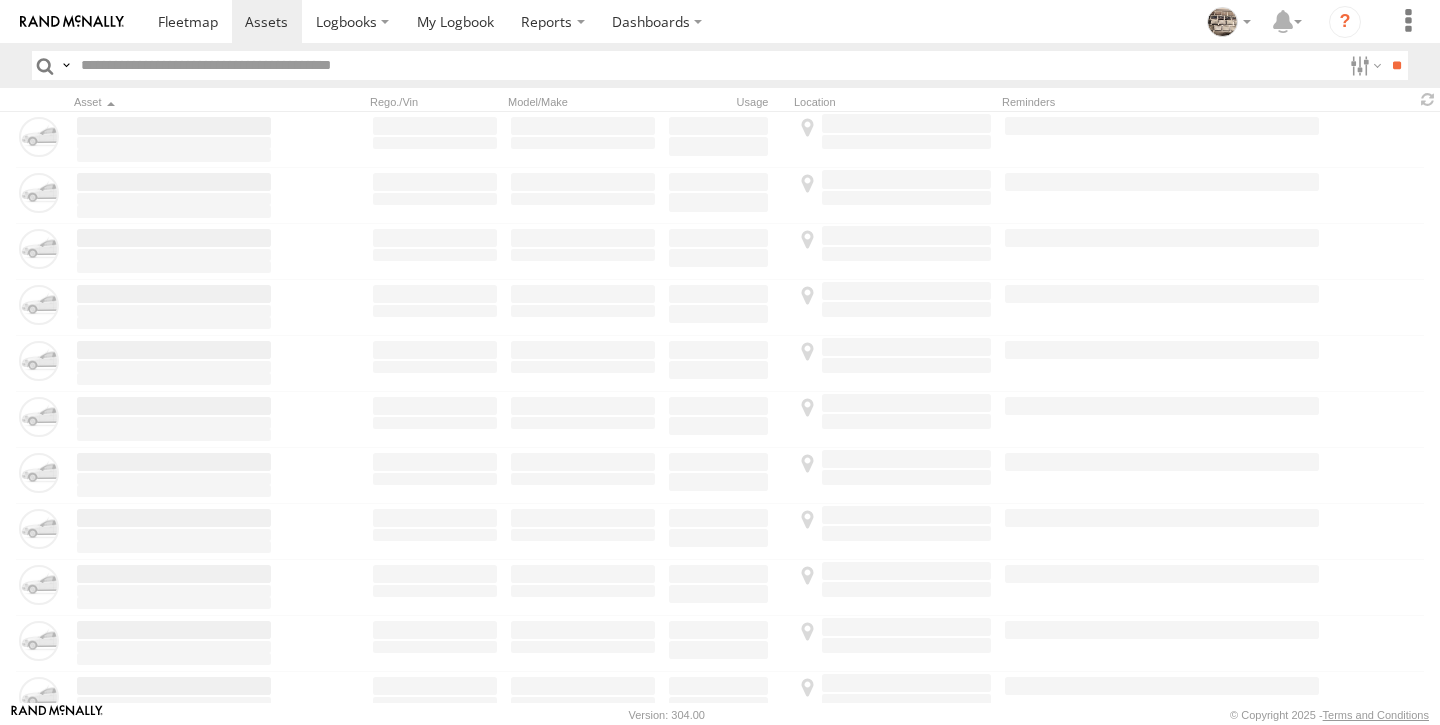 scroll, scrollTop: 0, scrollLeft: 0, axis: both 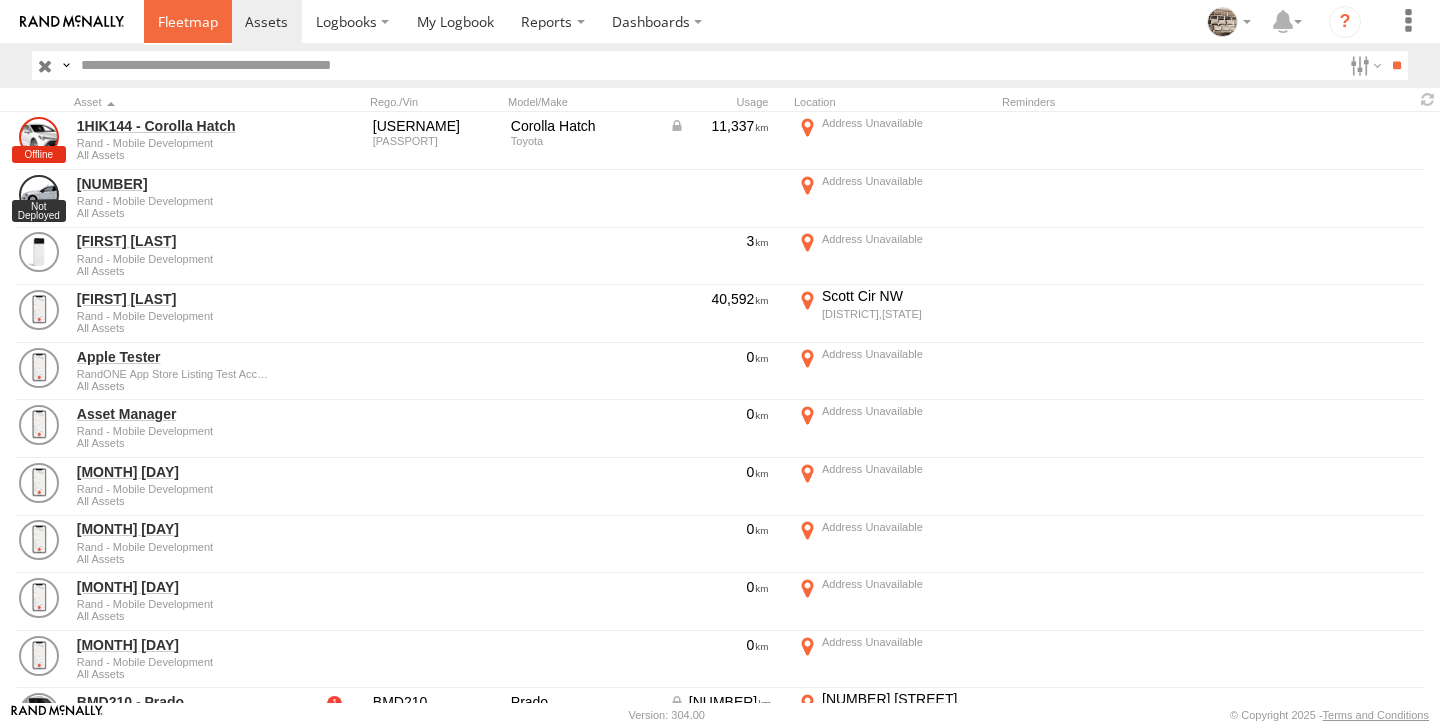 click at bounding box center (188, 21) 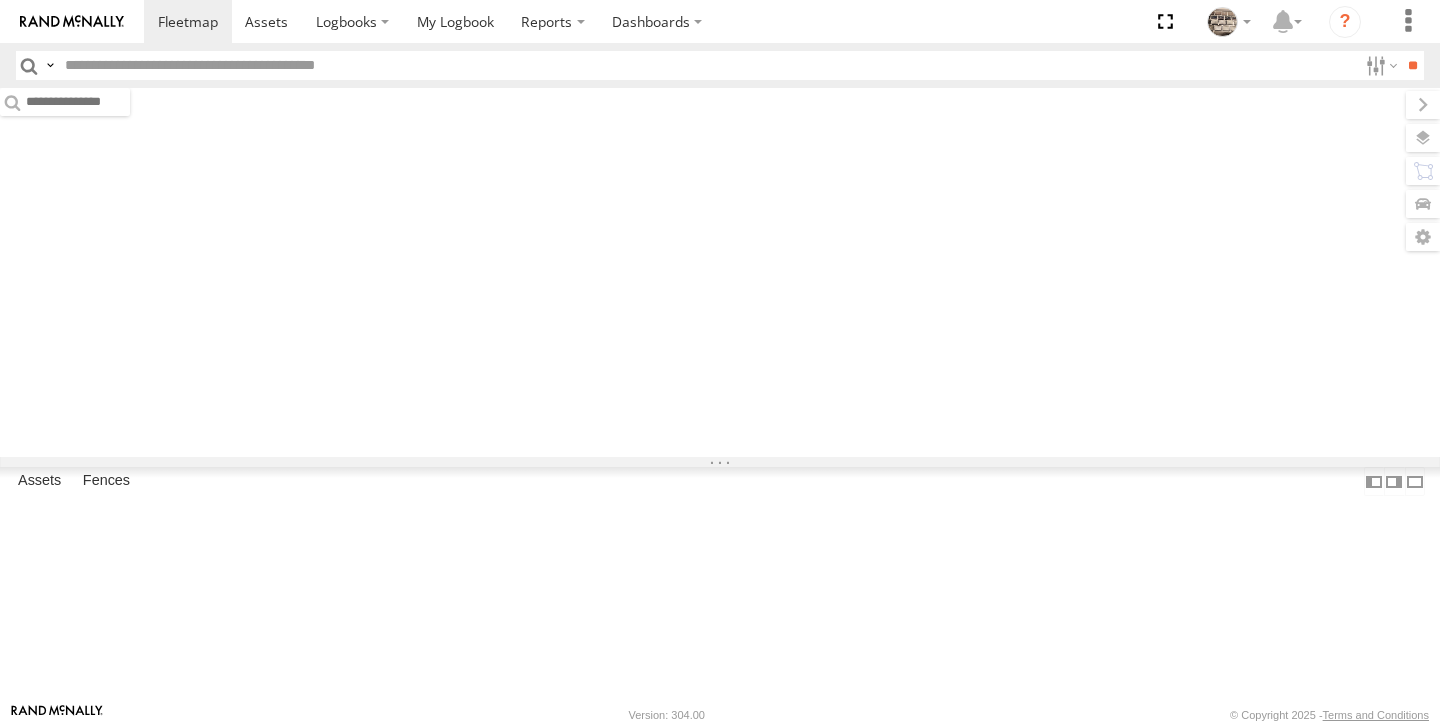 scroll, scrollTop: 0, scrollLeft: 0, axis: both 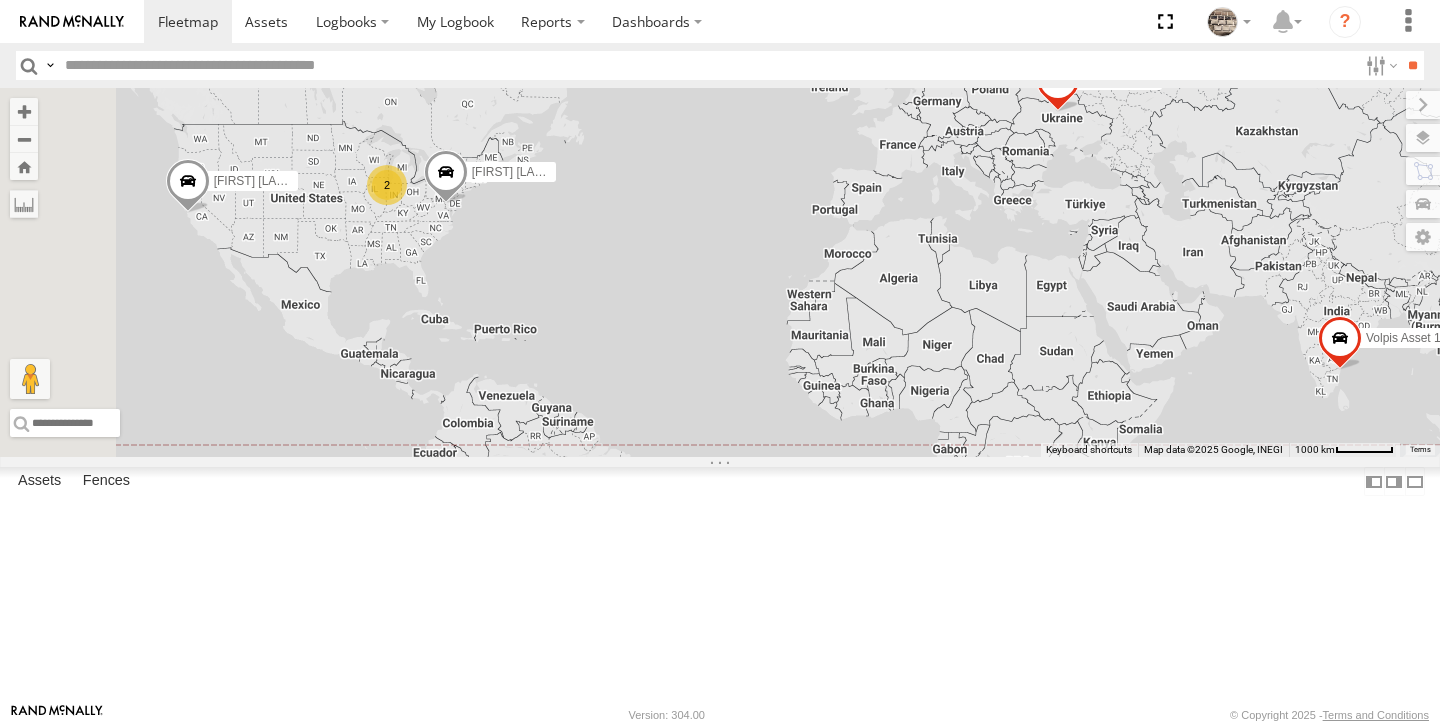 drag, startPoint x: 893, startPoint y: 359, endPoint x: 1154, endPoint y: 345, distance: 261.3752 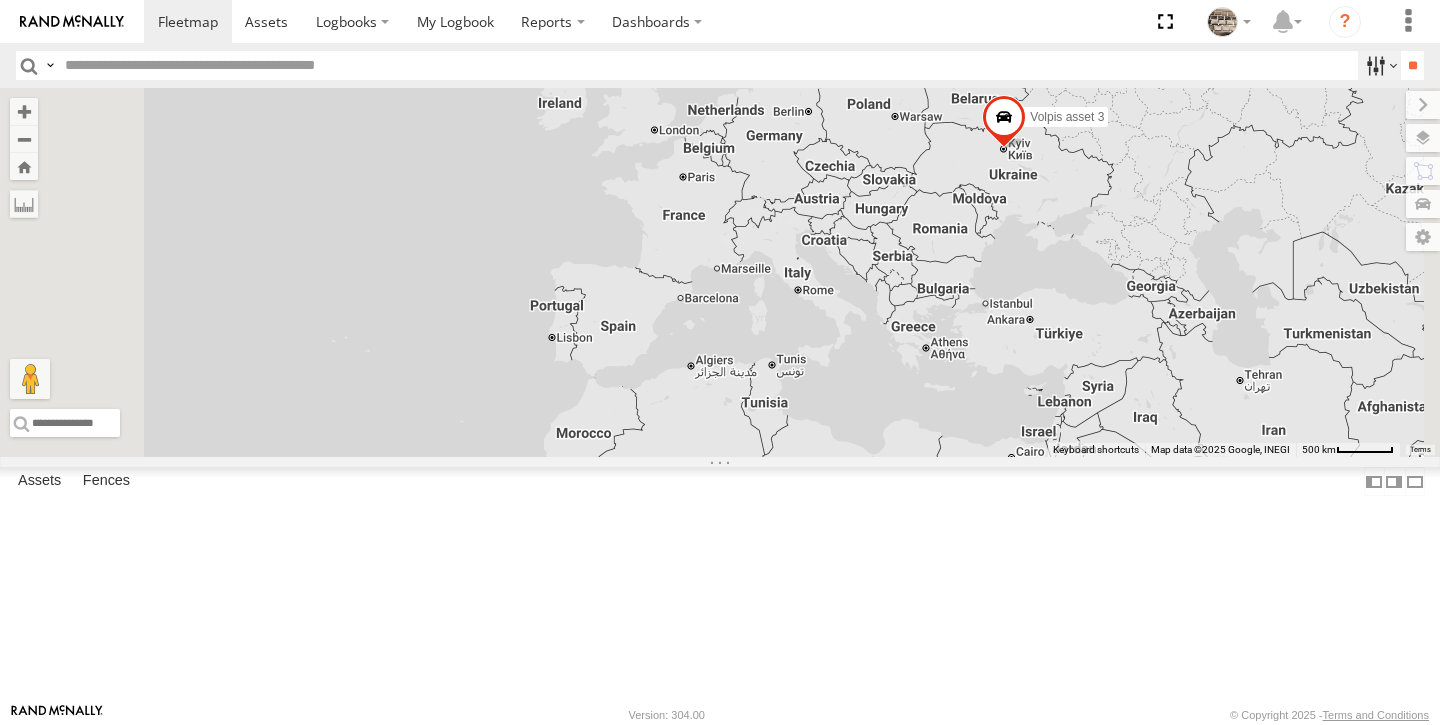 click at bounding box center (1379, 65) 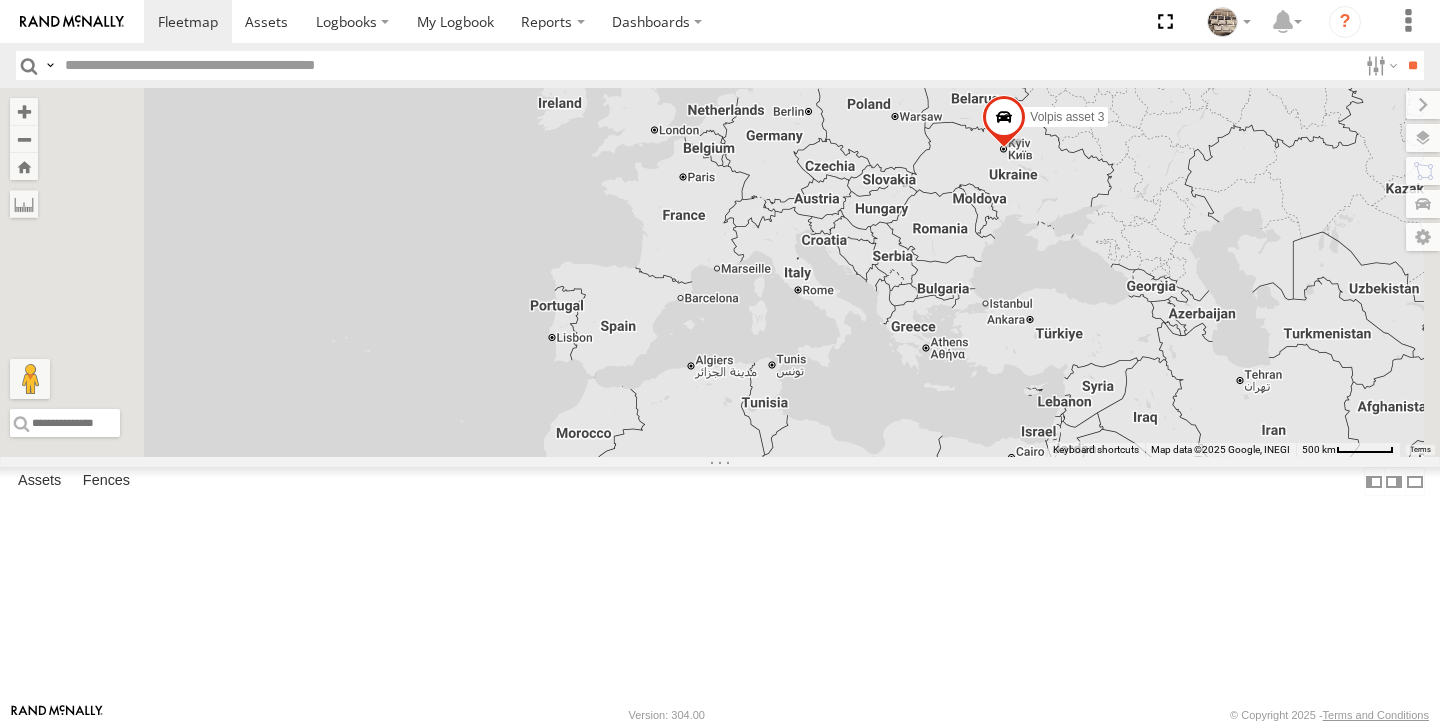 scroll, scrollTop: 2601, scrollLeft: 0, axis: vertical 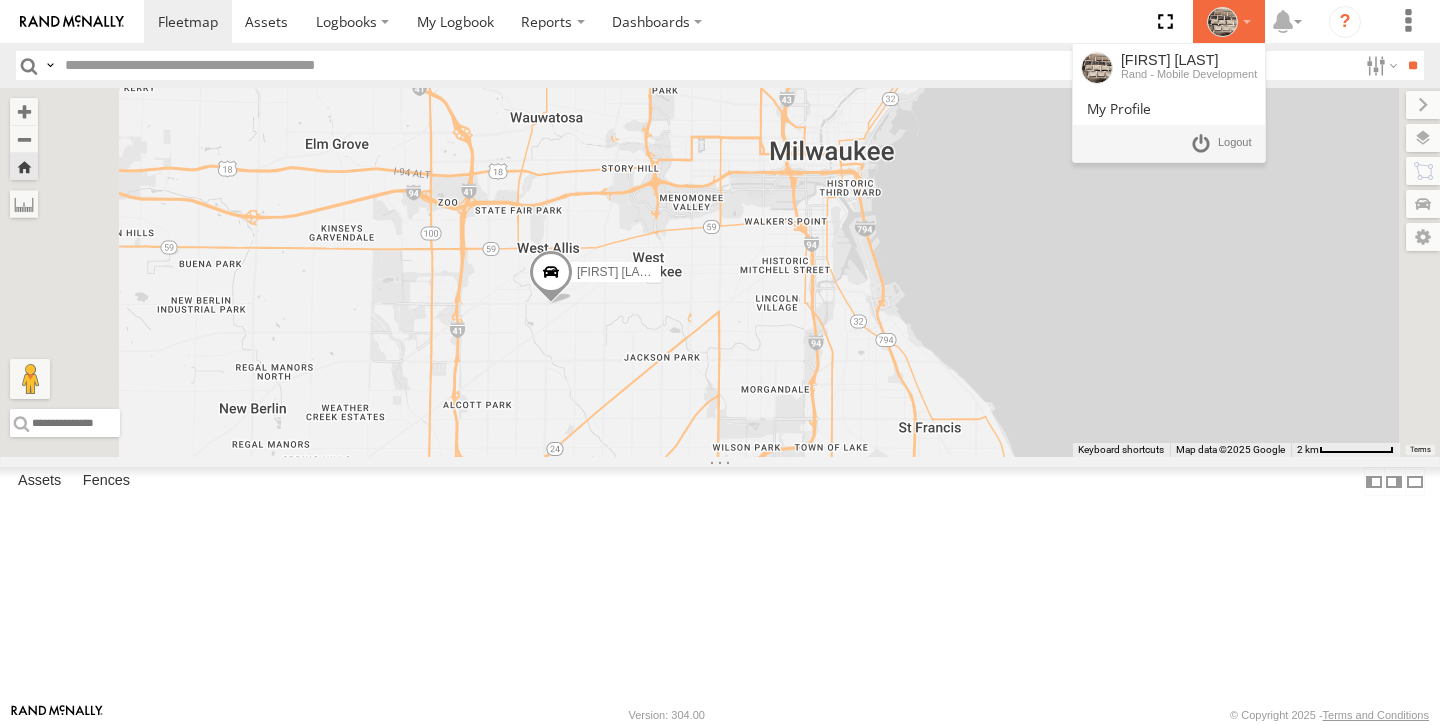 click at bounding box center [1222, 22] 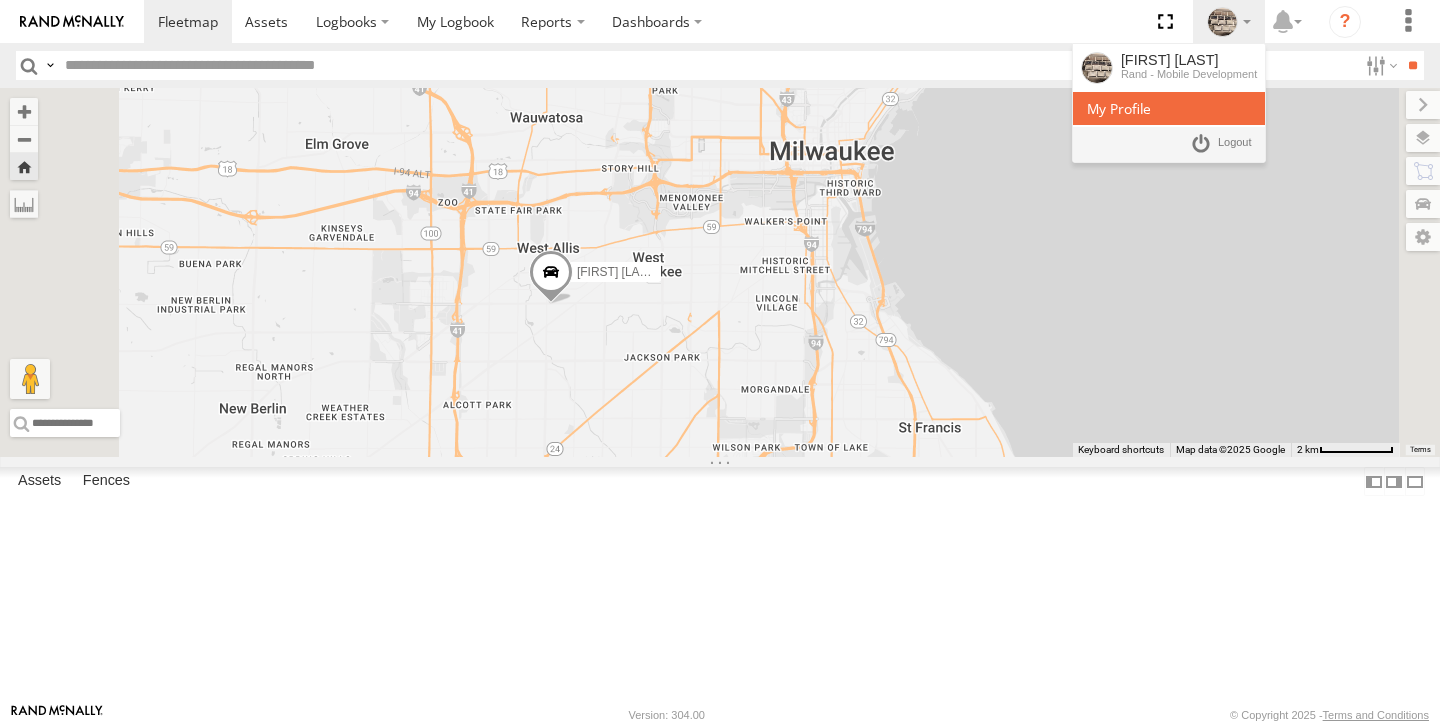 click at bounding box center (1119, 108) 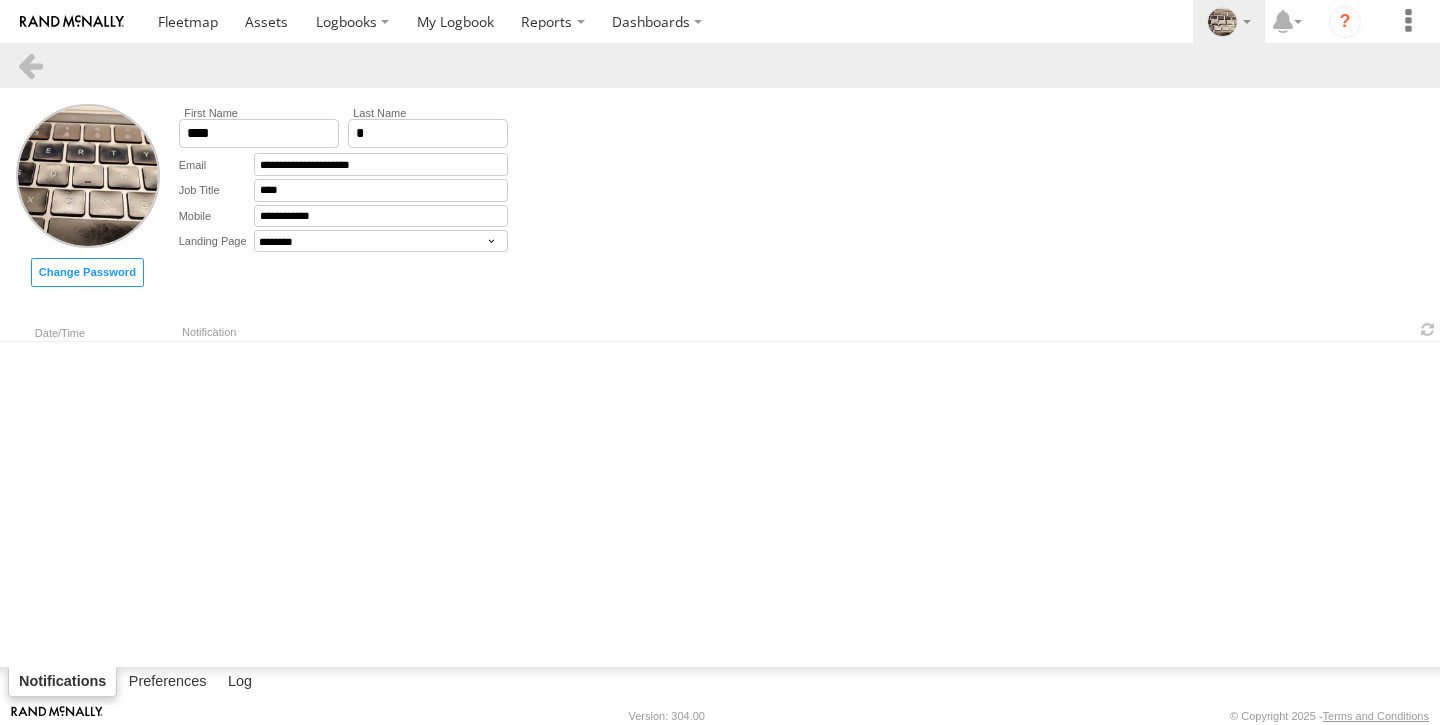 select on "********" 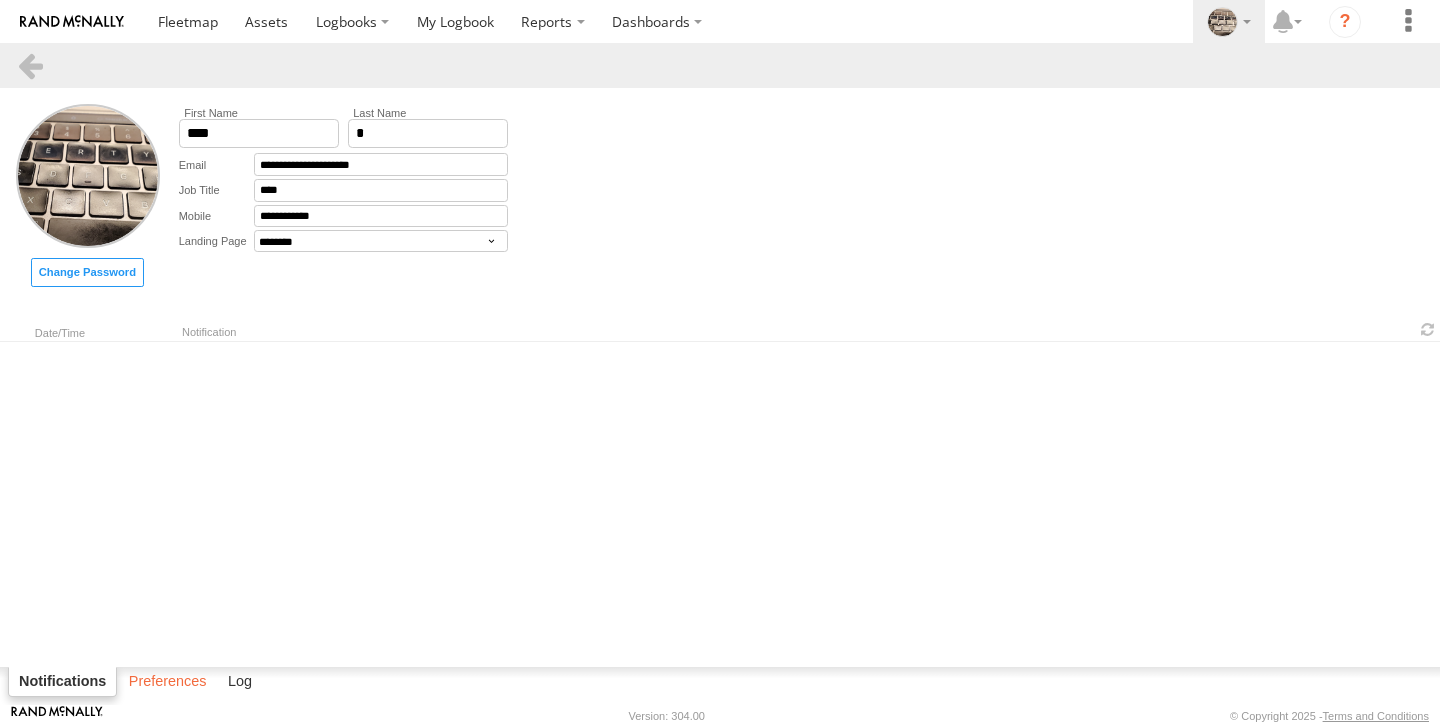 click on "Preferences" at bounding box center (168, 682) 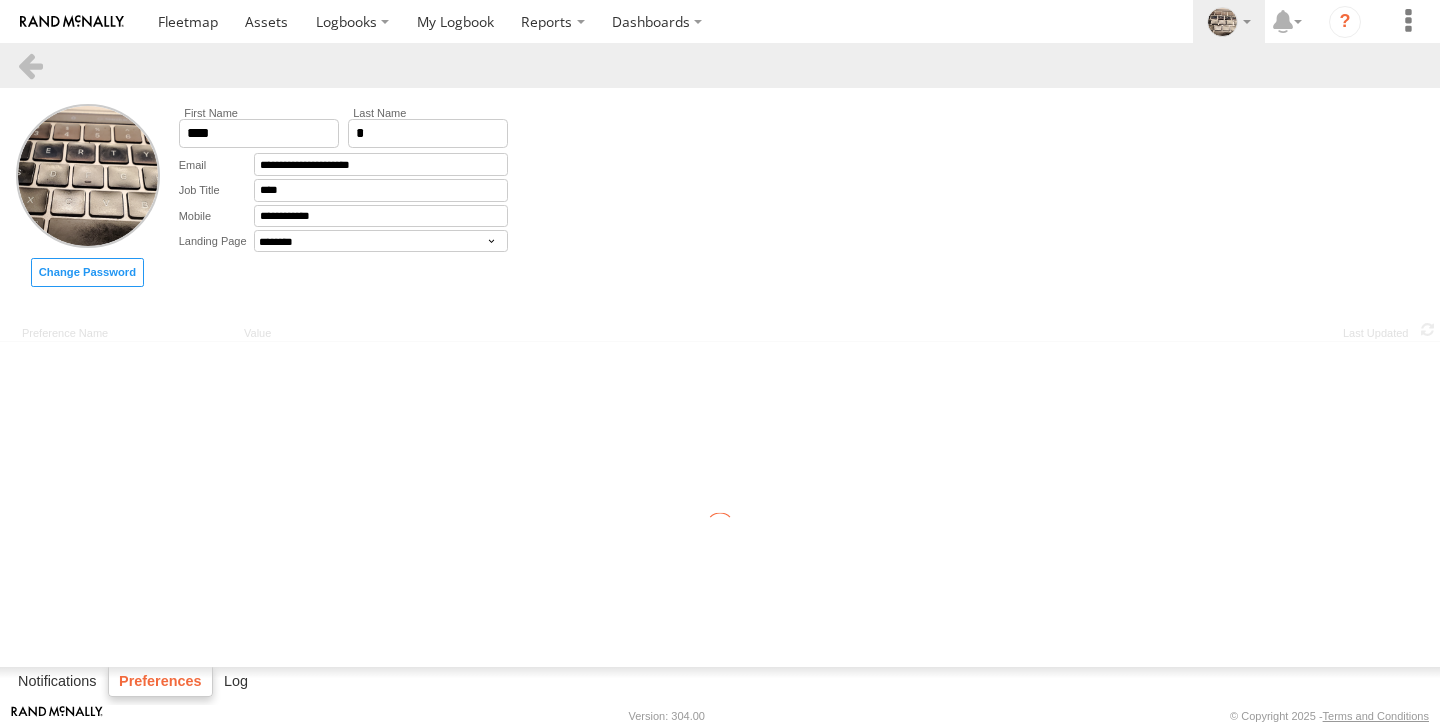 select on "**********" 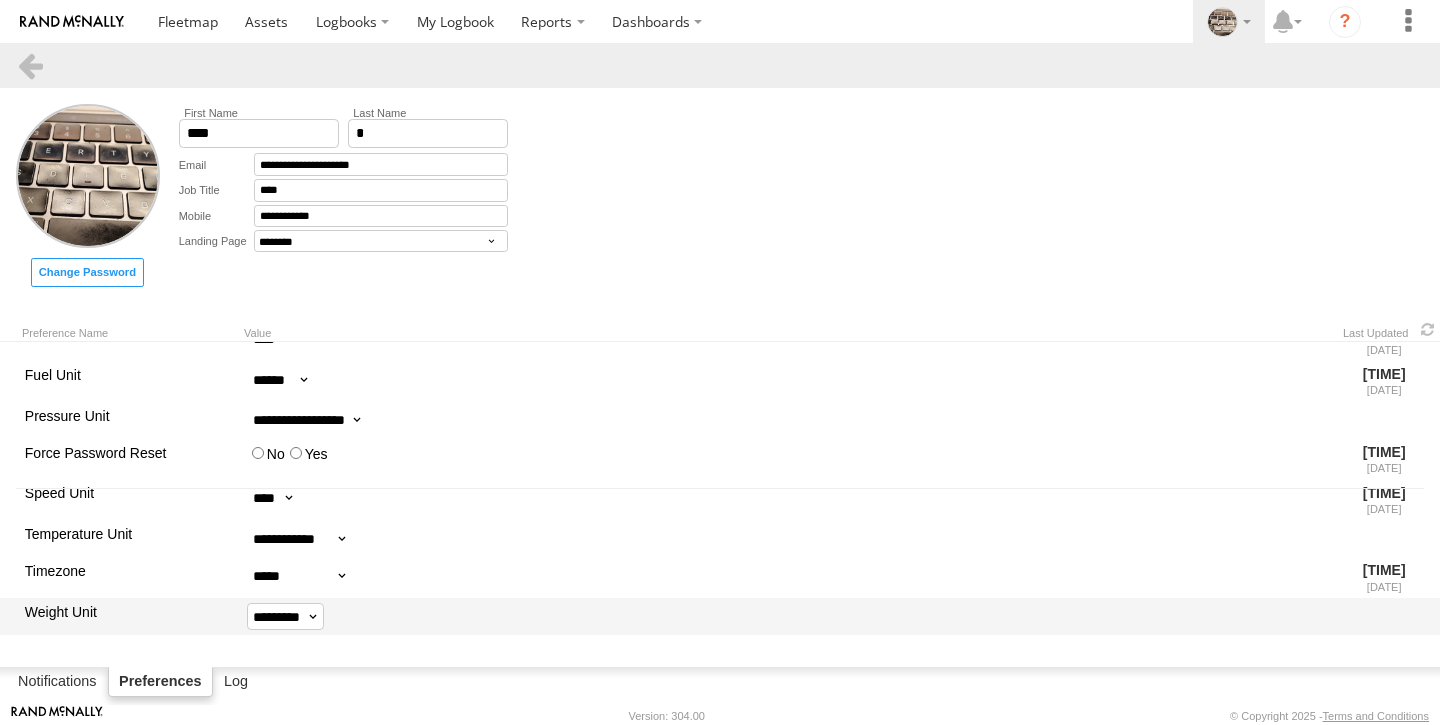 scroll, scrollTop: 185, scrollLeft: 0, axis: vertical 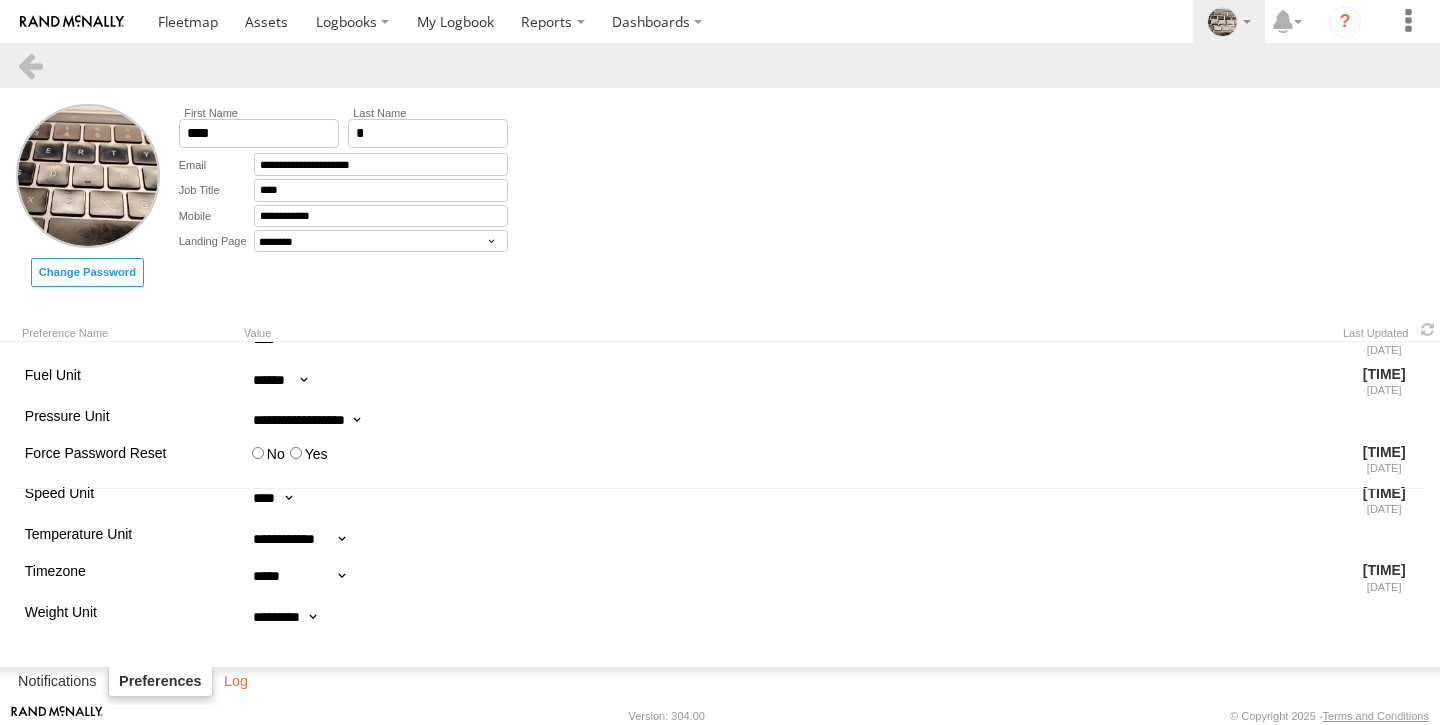click on "Log" at bounding box center (236, 682) 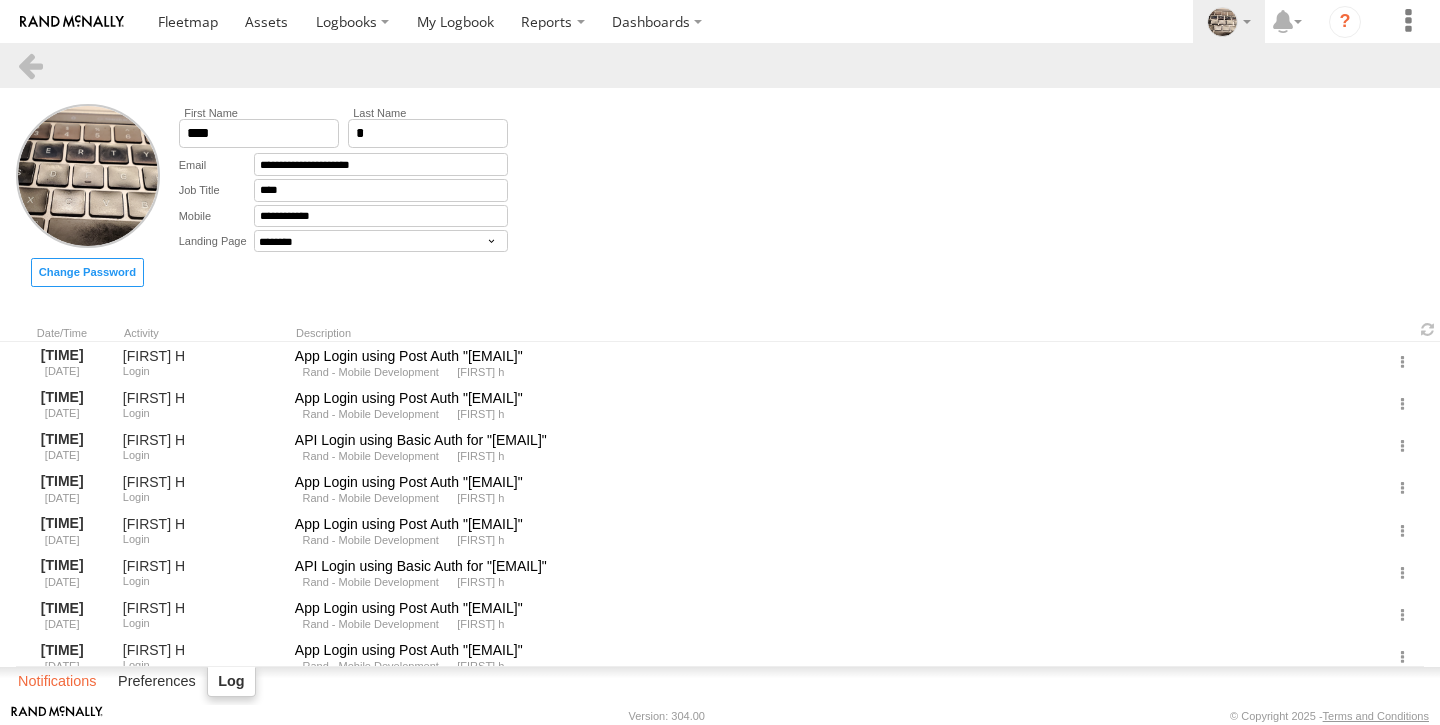 click on "Notifications" at bounding box center [57, 682] 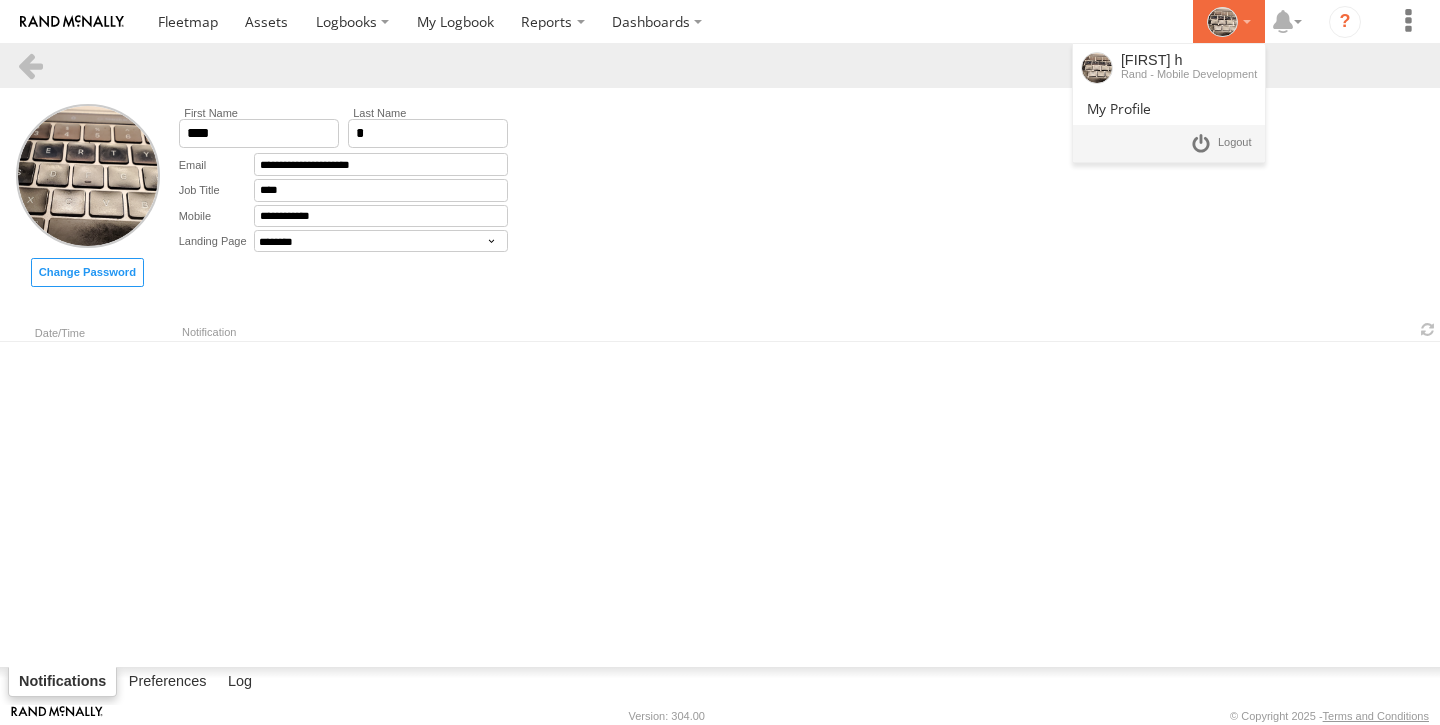 click at bounding box center [1222, 22] 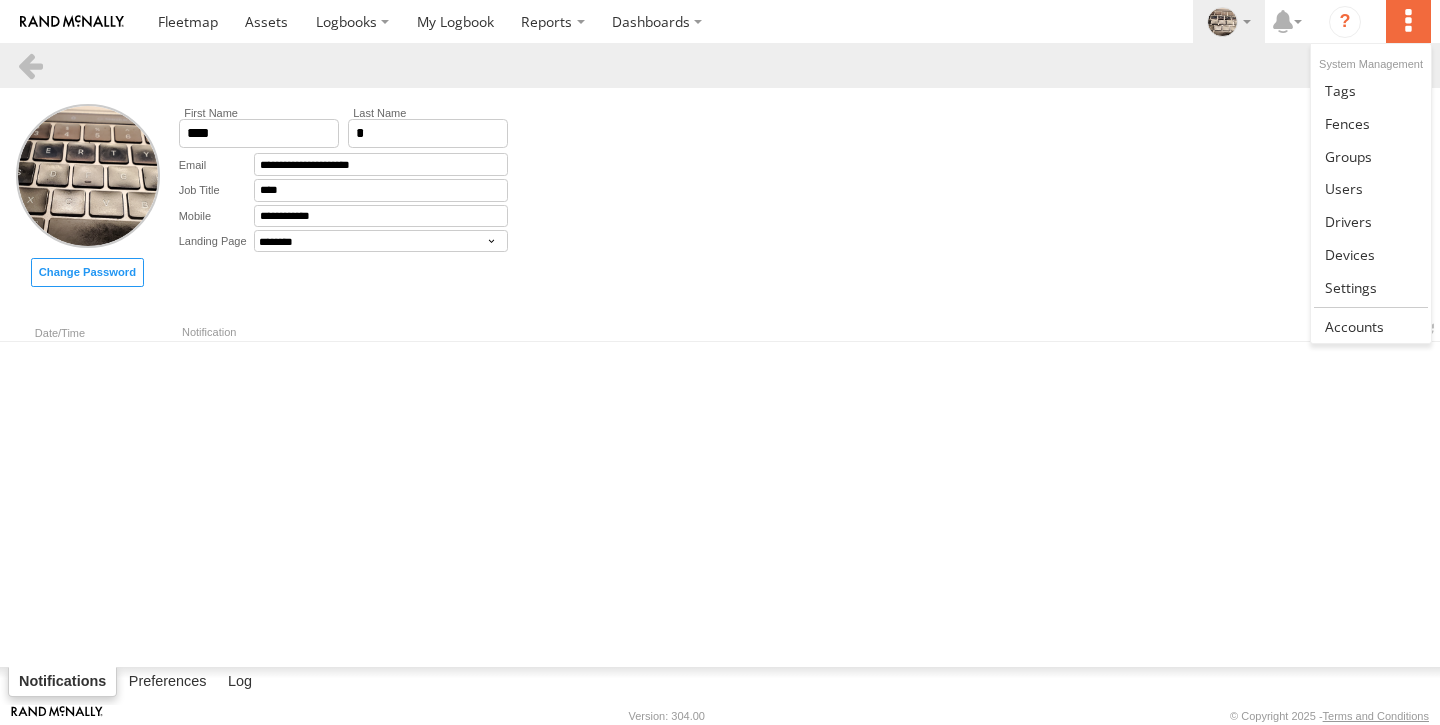 click at bounding box center (1408, 21) 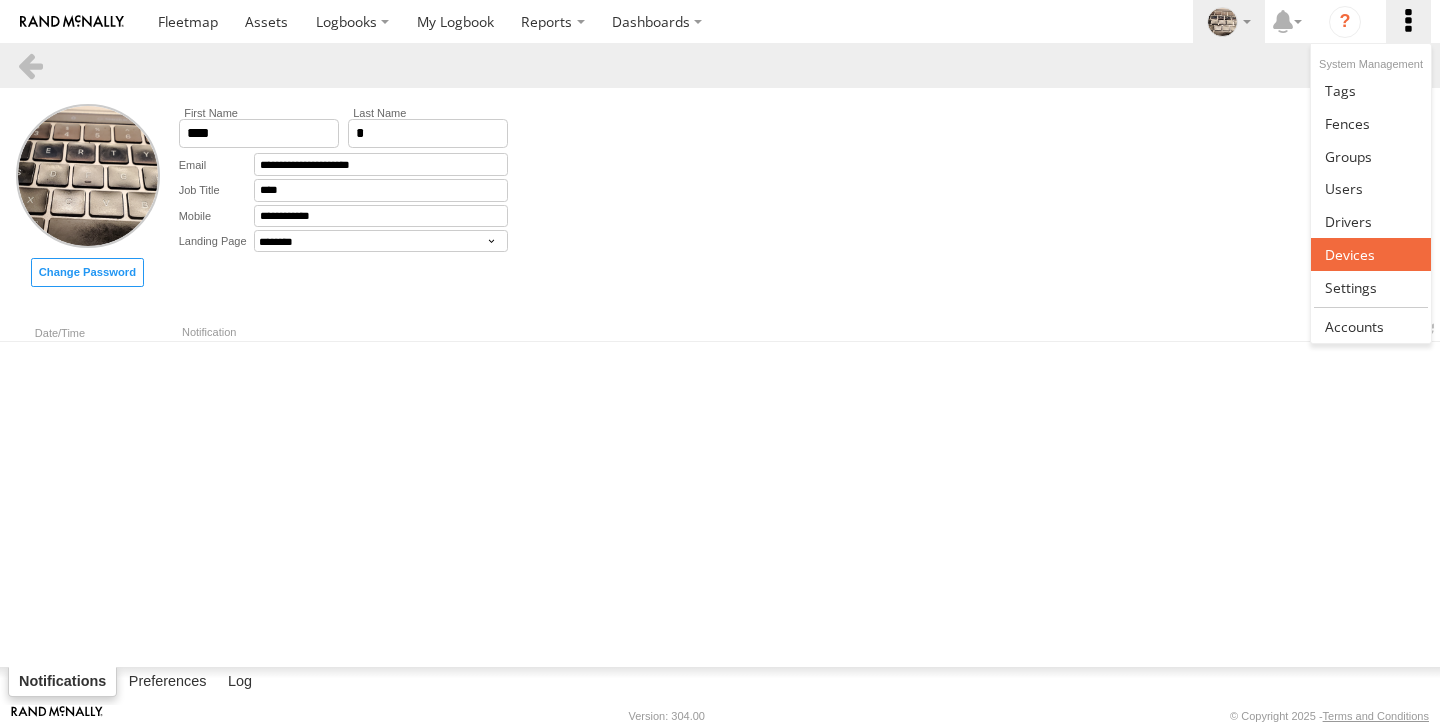 click at bounding box center (1350, 254) 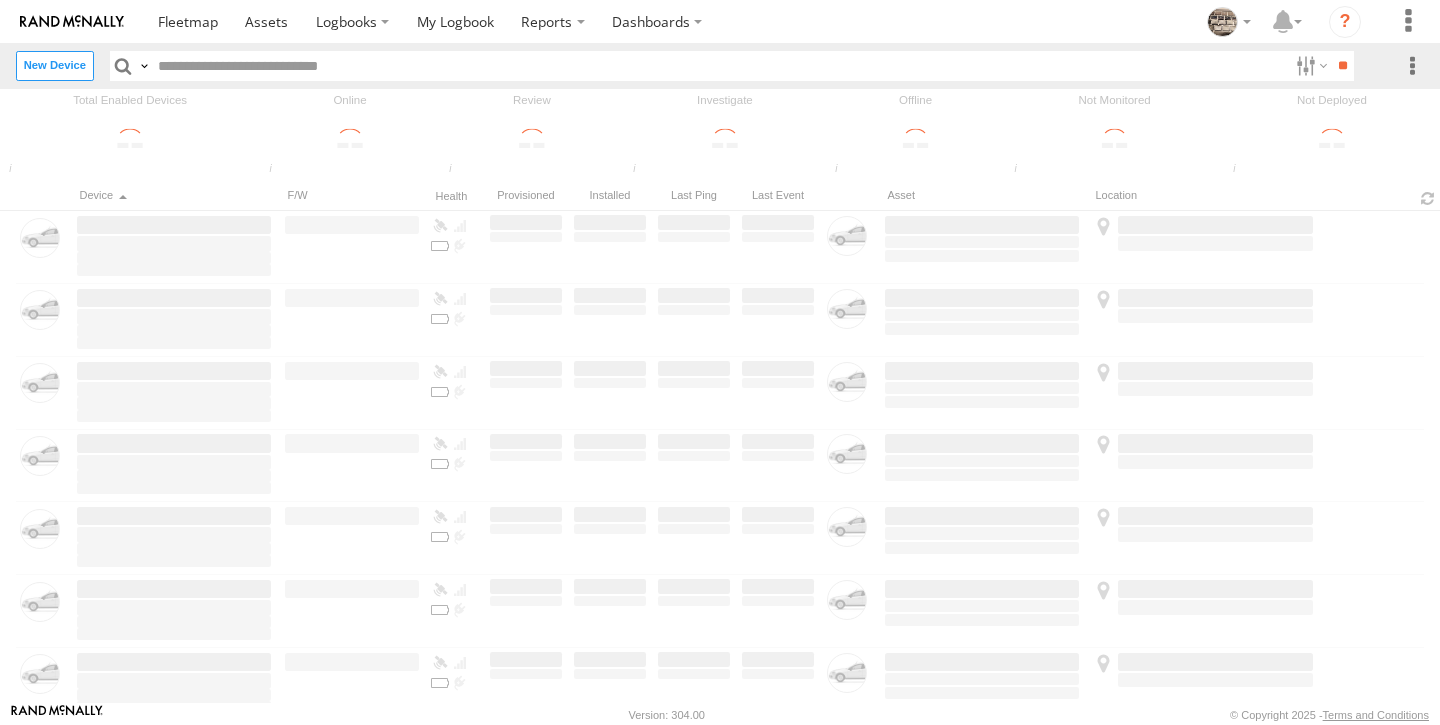 scroll, scrollTop: 0, scrollLeft: 0, axis: both 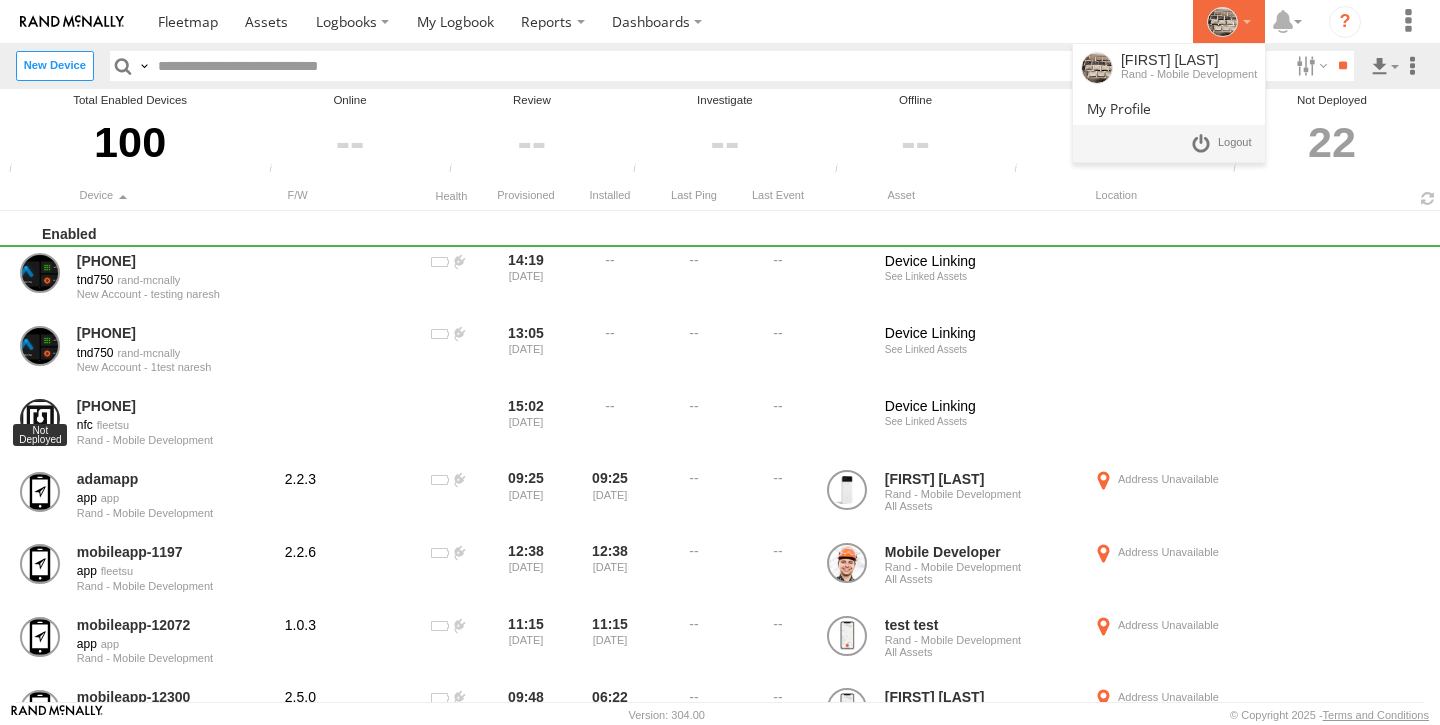 click at bounding box center (1222, 22) 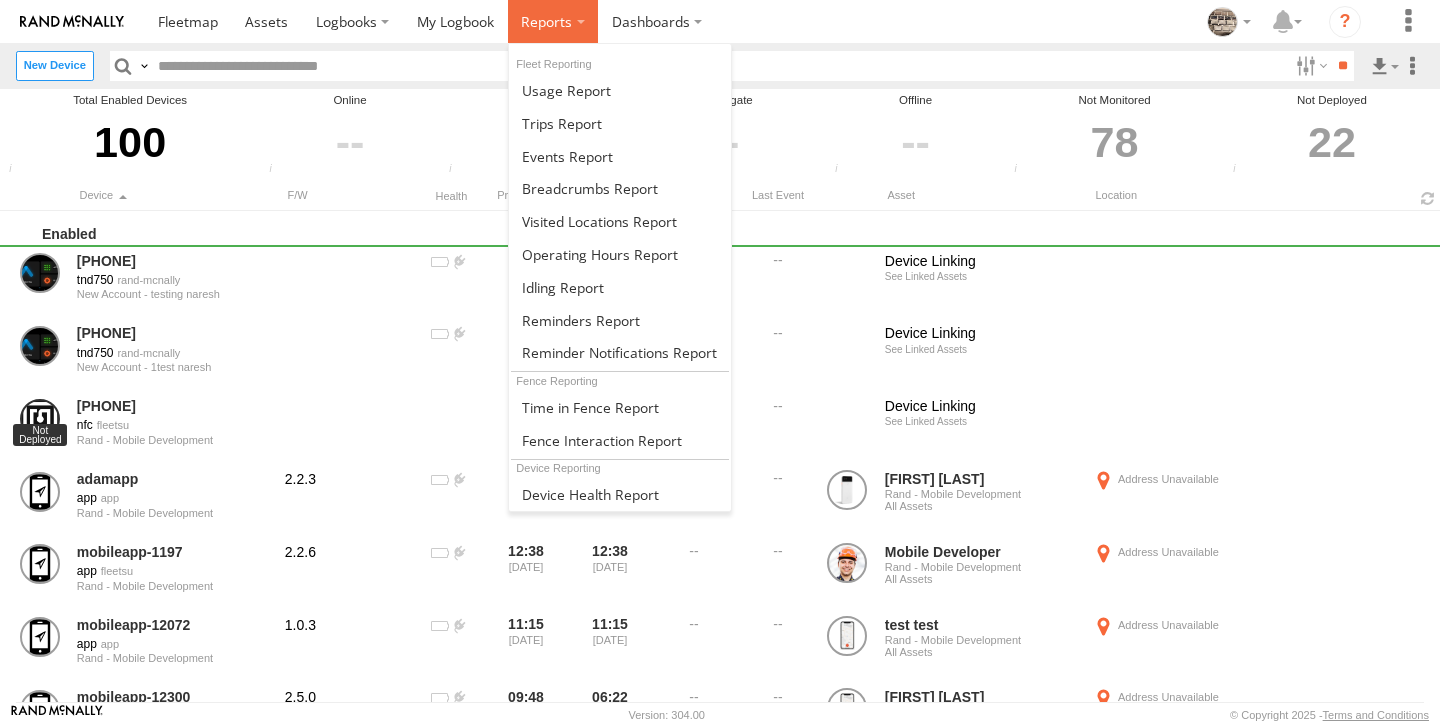 click at bounding box center (546, 21) 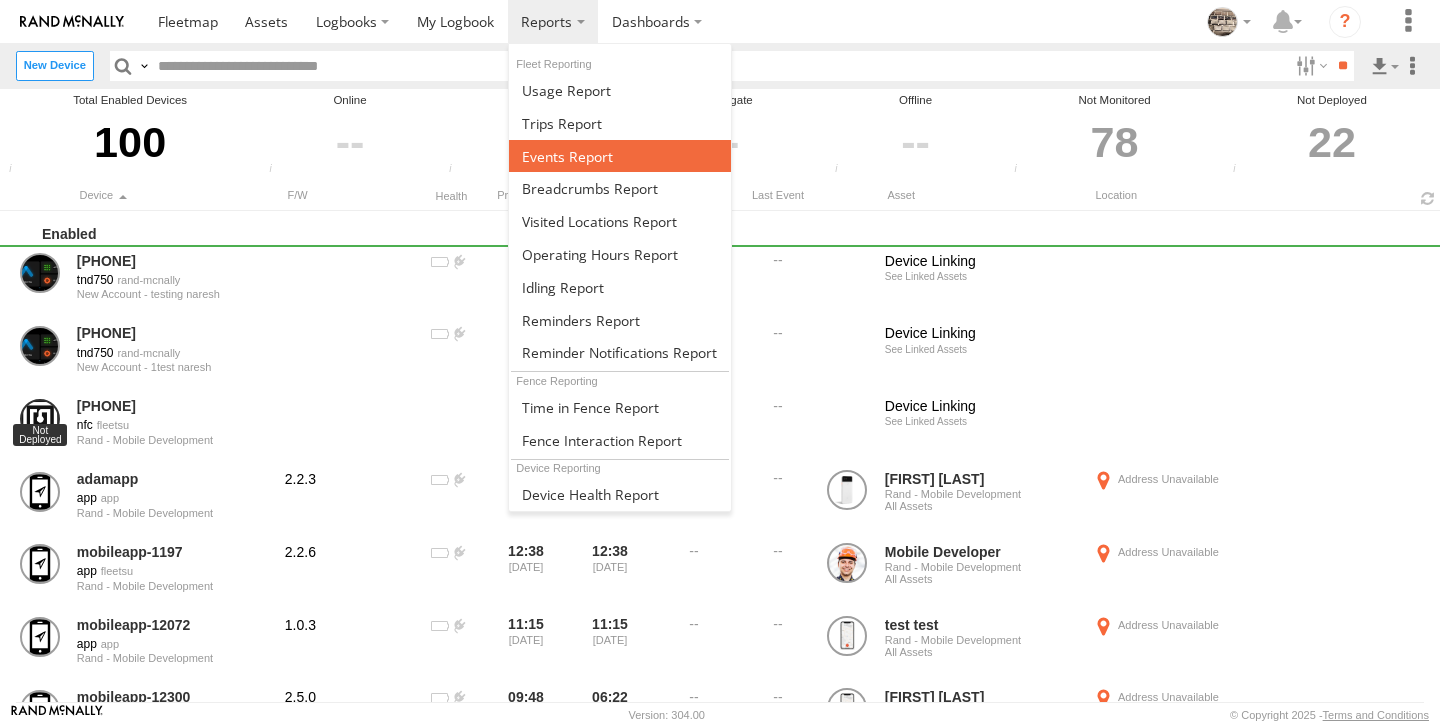 click at bounding box center [567, 156] 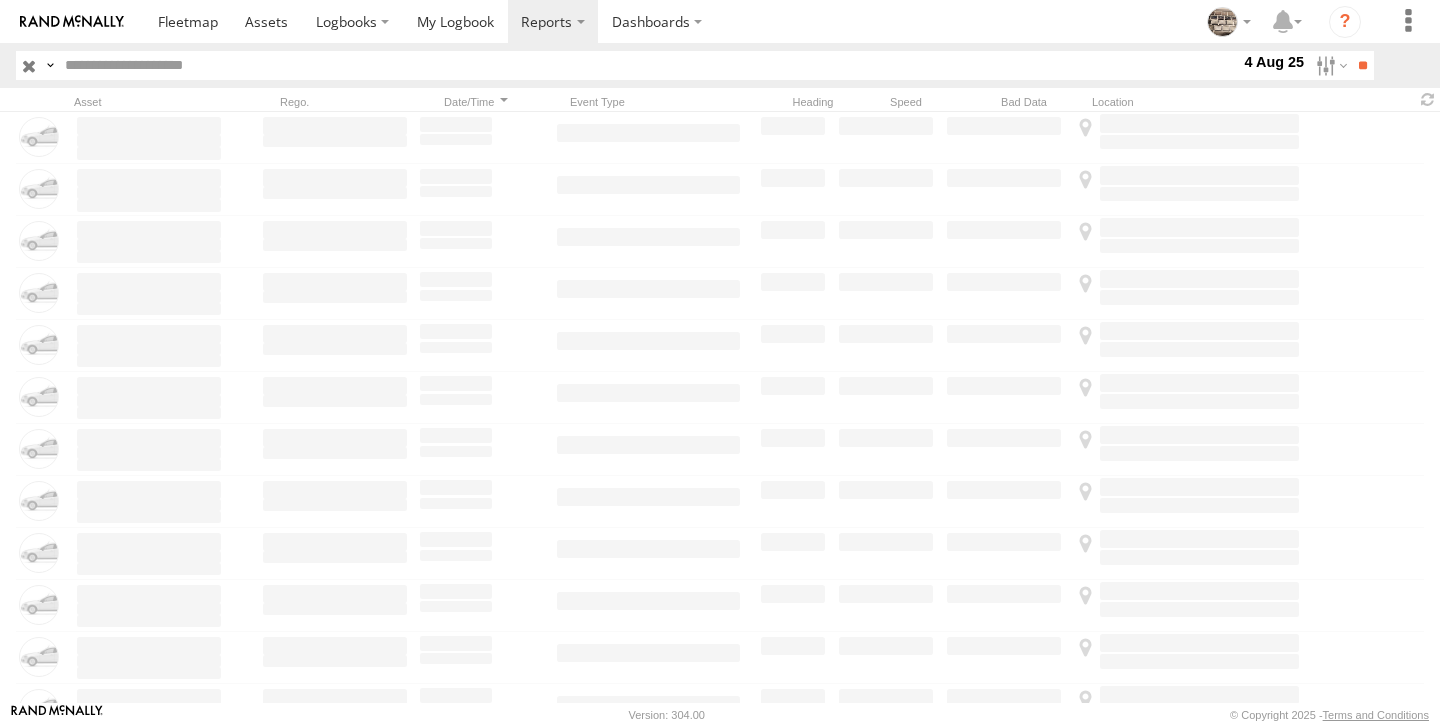 scroll, scrollTop: 0, scrollLeft: 0, axis: both 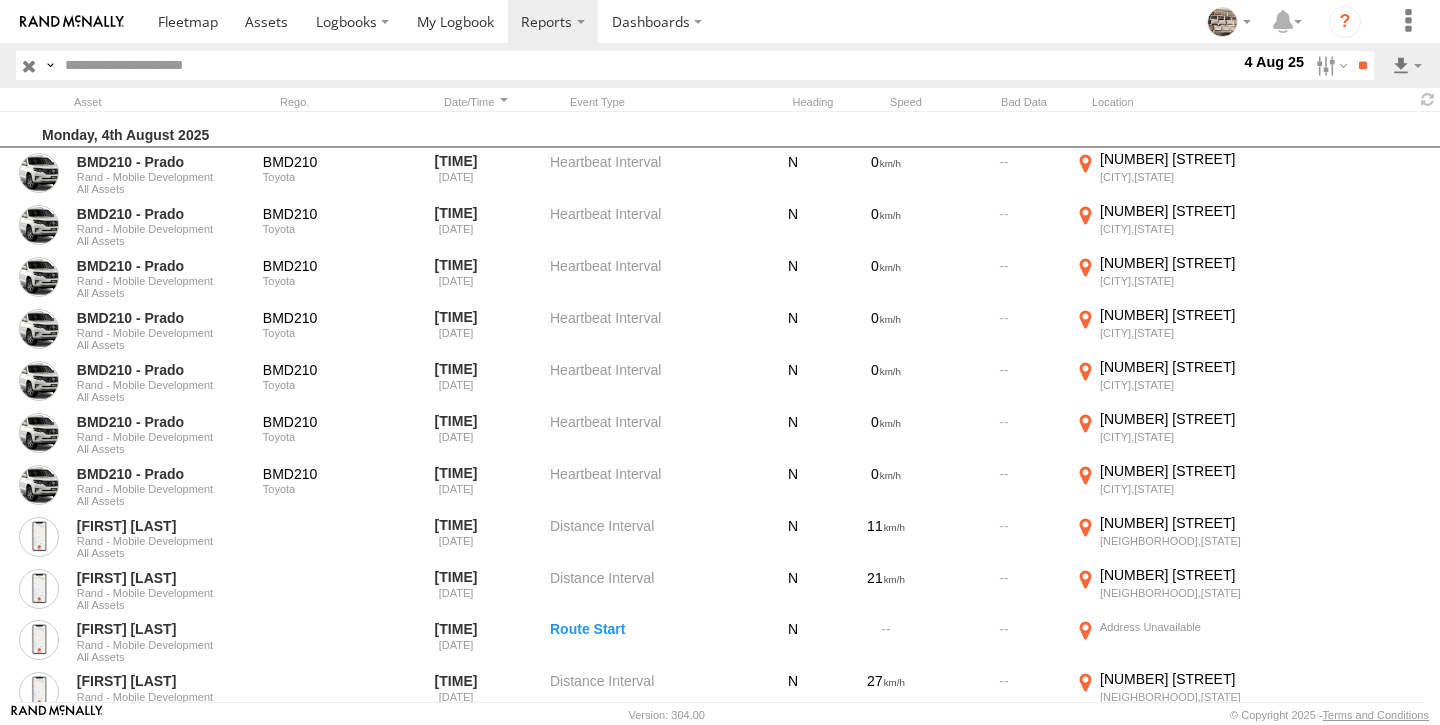 click on "4 Aug 25" at bounding box center [1274, 62] 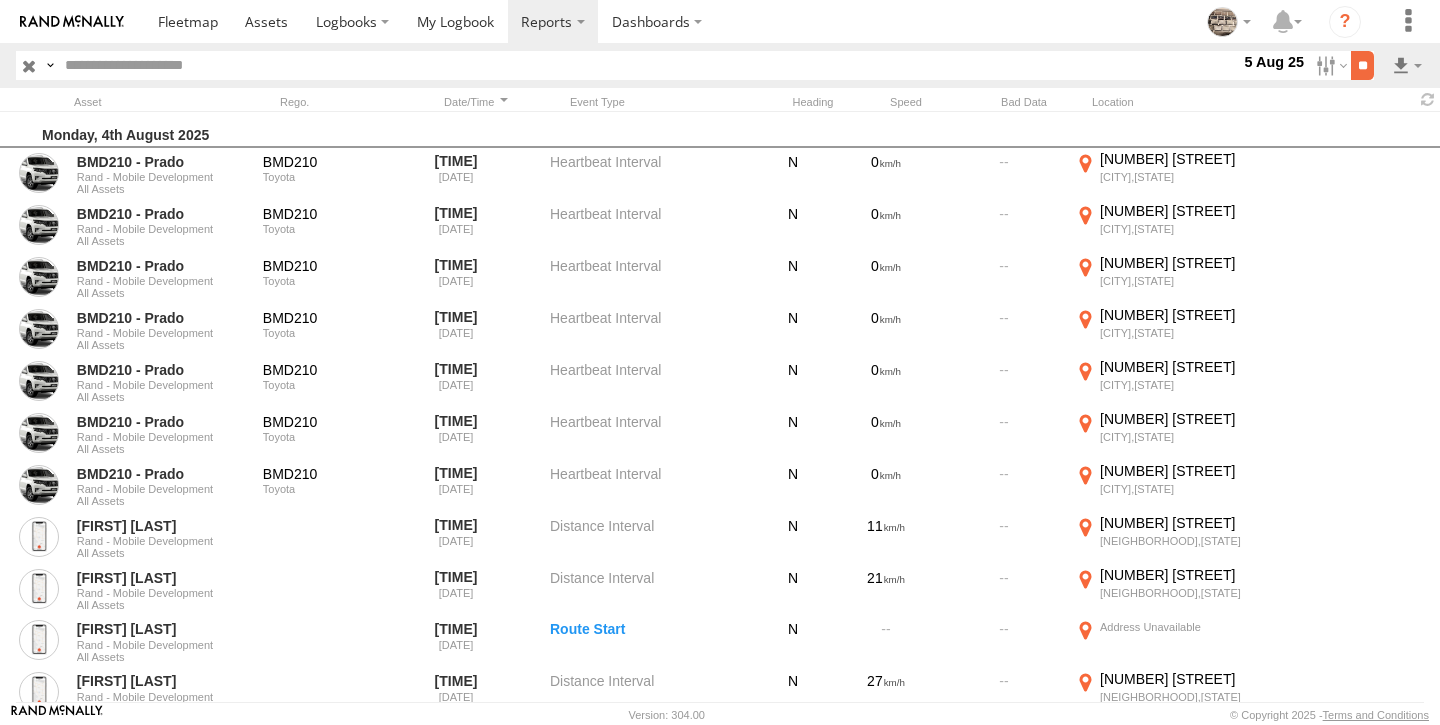 click on "**" at bounding box center [1362, 65] 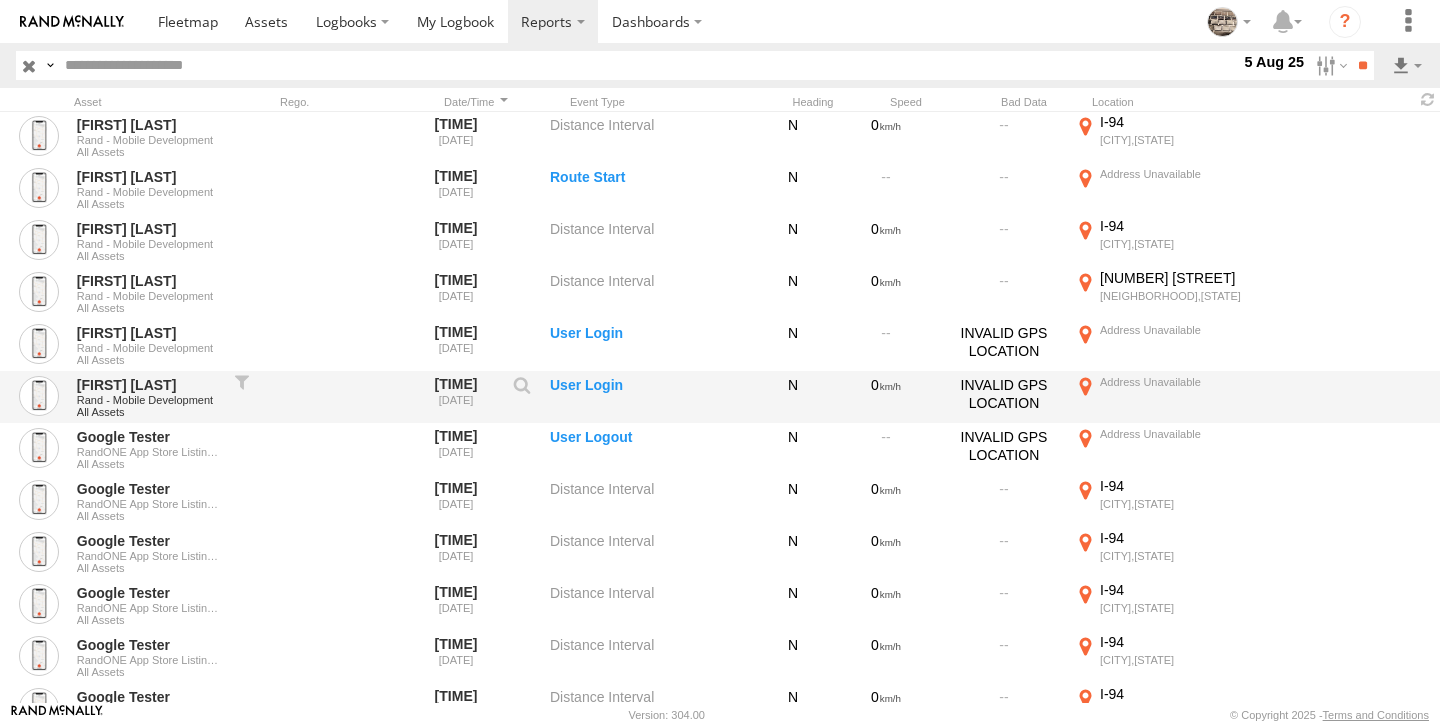 scroll, scrollTop: 8170, scrollLeft: 0, axis: vertical 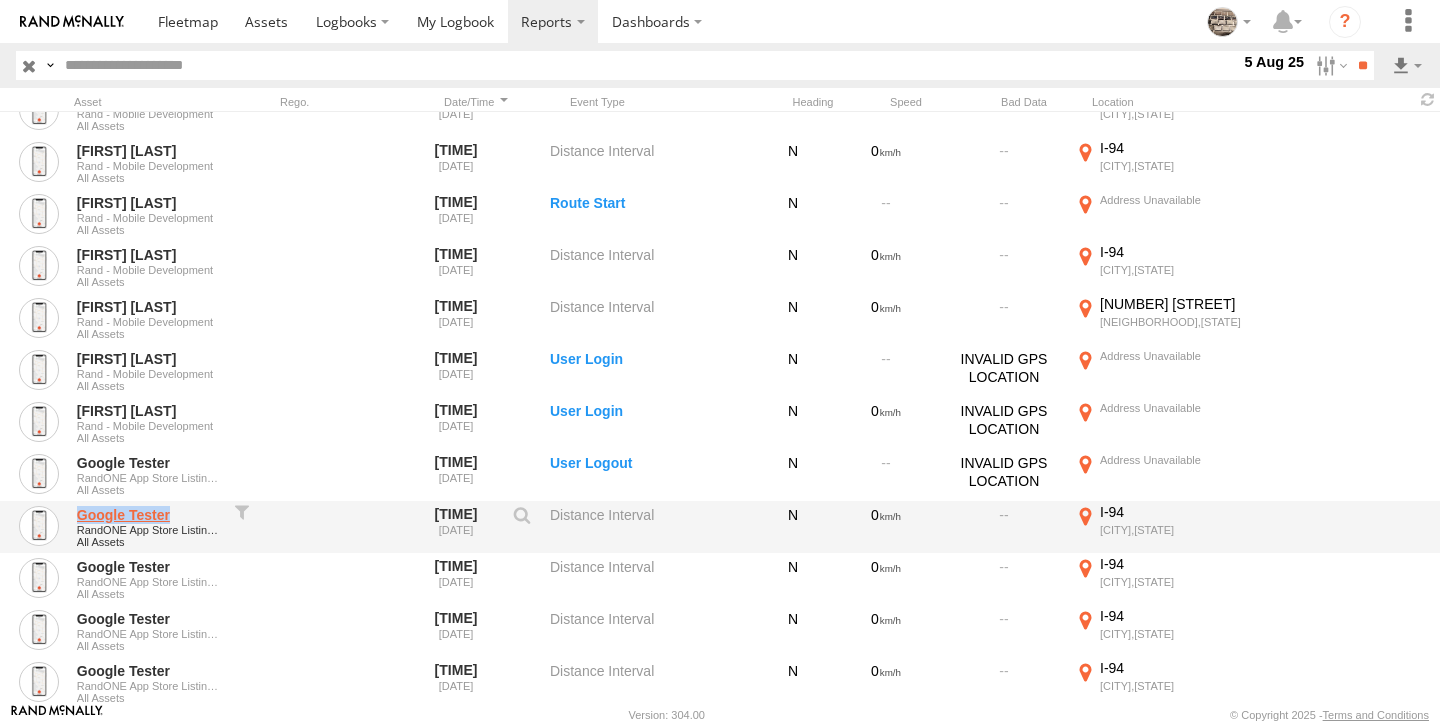 drag, startPoint x: 75, startPoint y: 452, endPoint x: 203, endPoint y: 447, distance: 128.09763 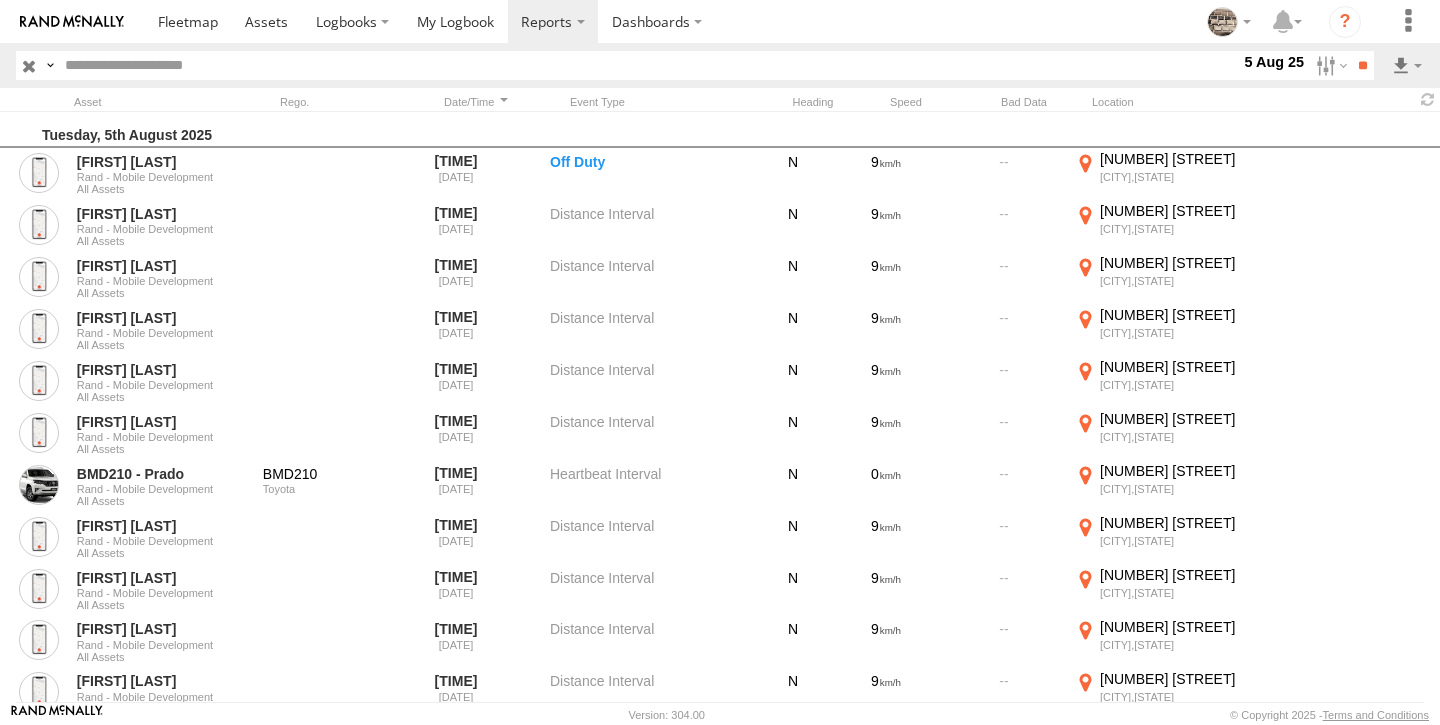 scroll, scrollTop: 0, scrollLeft: 0, axis: both 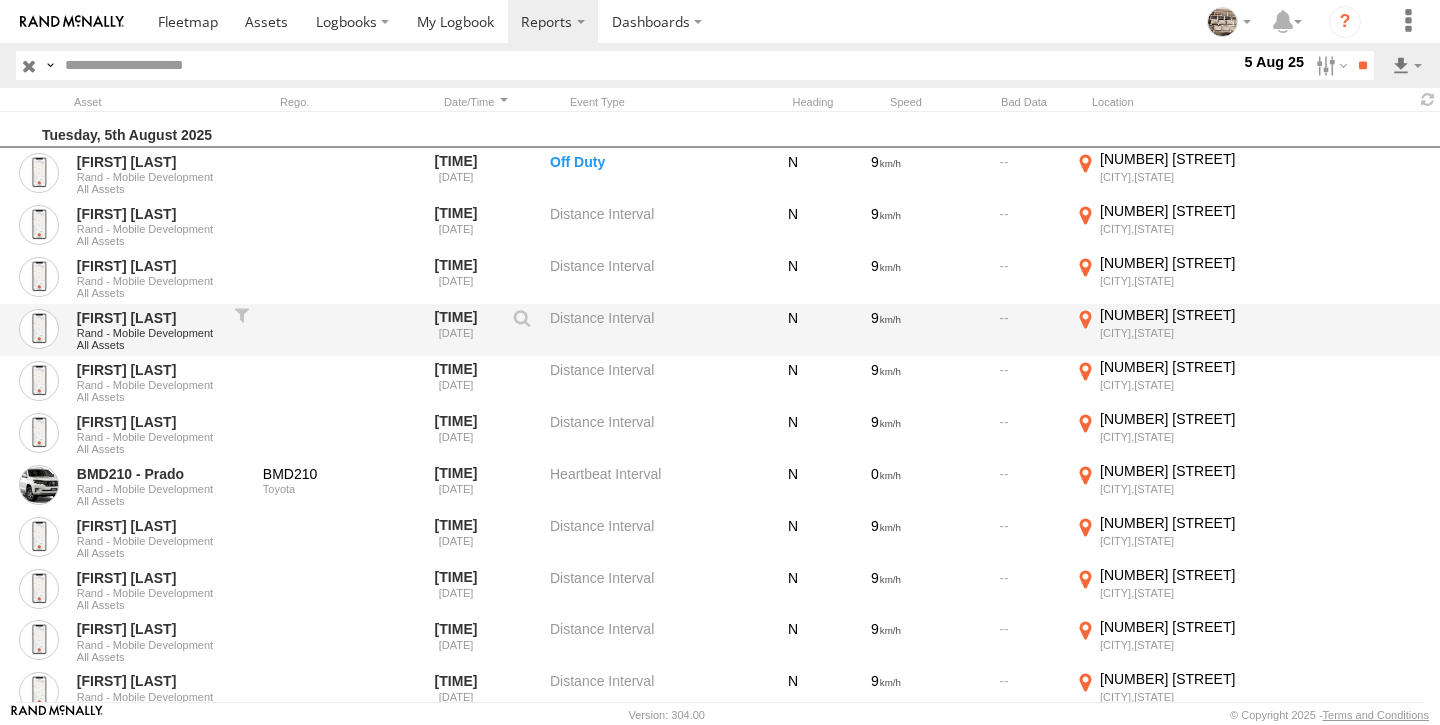 click on "Rand - Mobile Development" at bounding box center [149, 333] 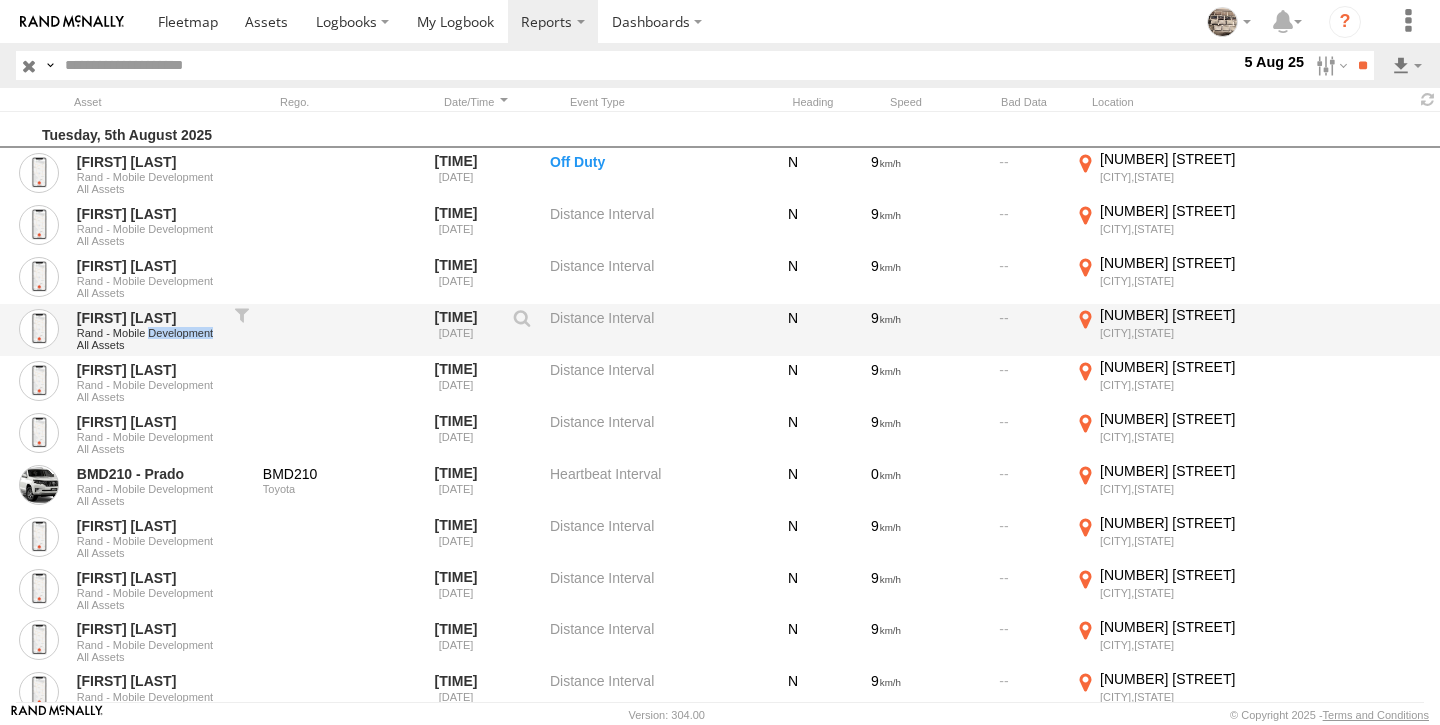 click on "Rand - Mobile Development" at bounding box center [149, 333] 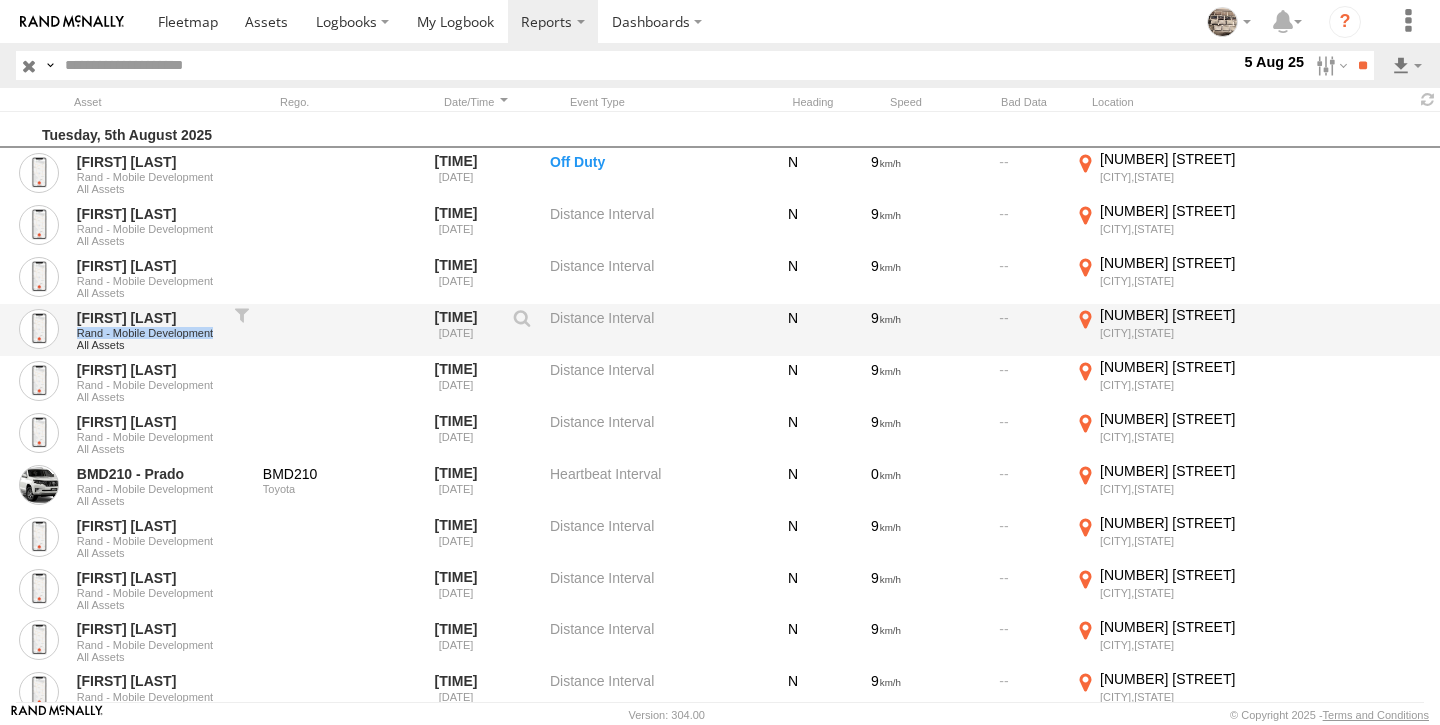 click on "Rand - Mobile Development" at bounding box center (149, 333) 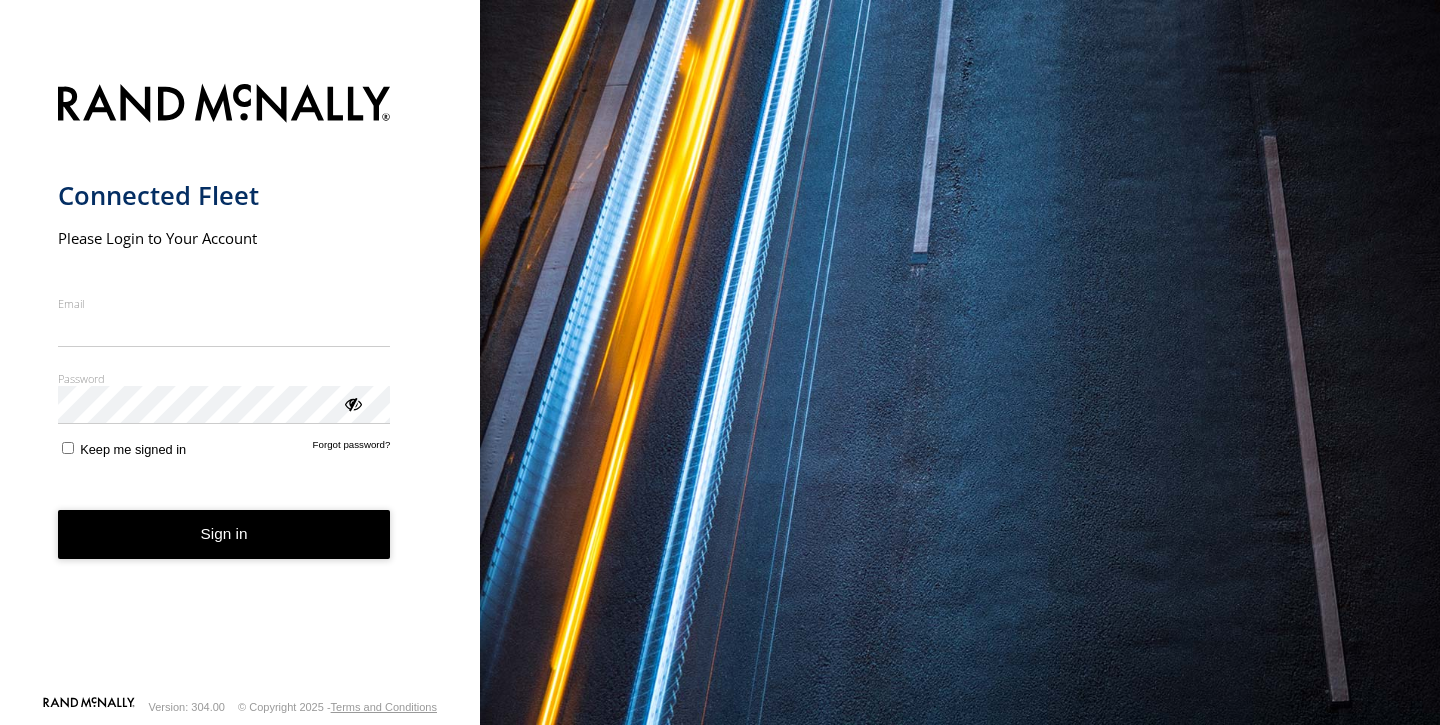 scroll, scrollTop: 0, scrollLeft: 0, axis: both 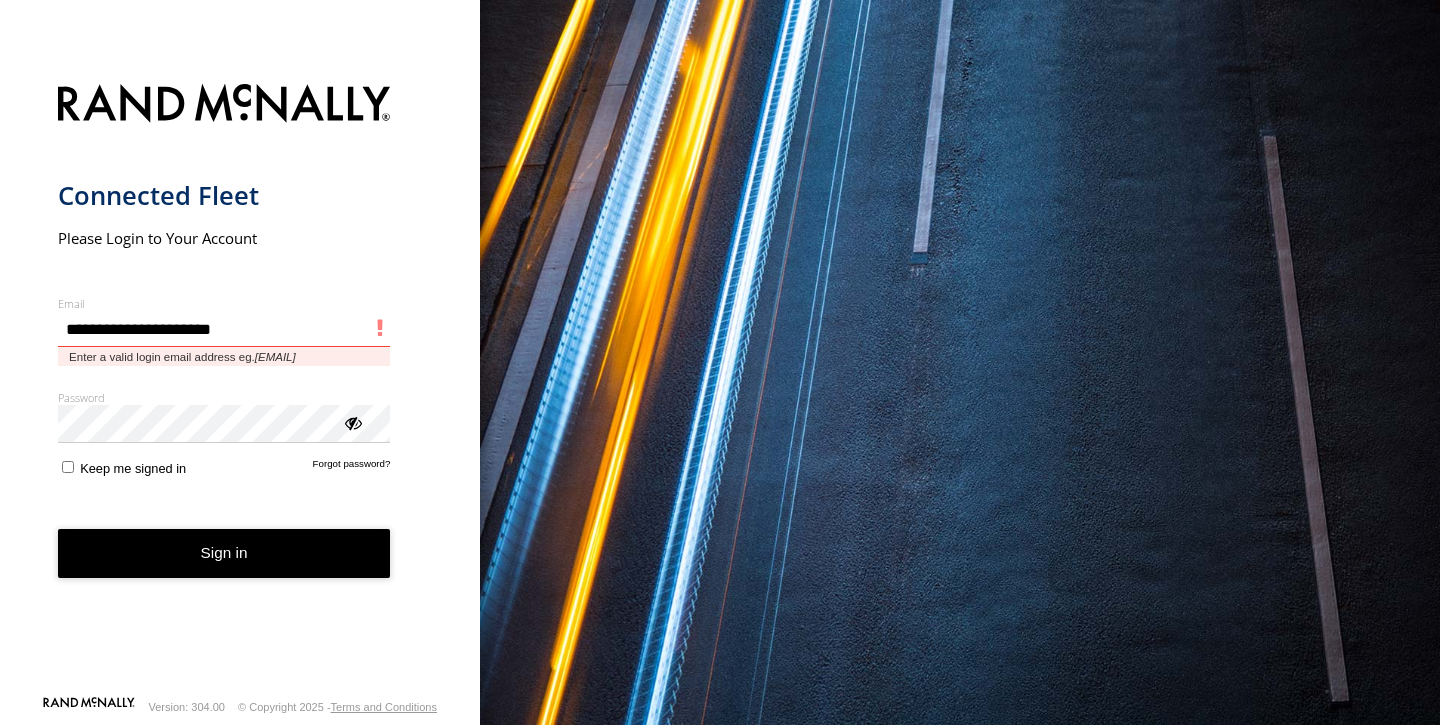type on "**********" 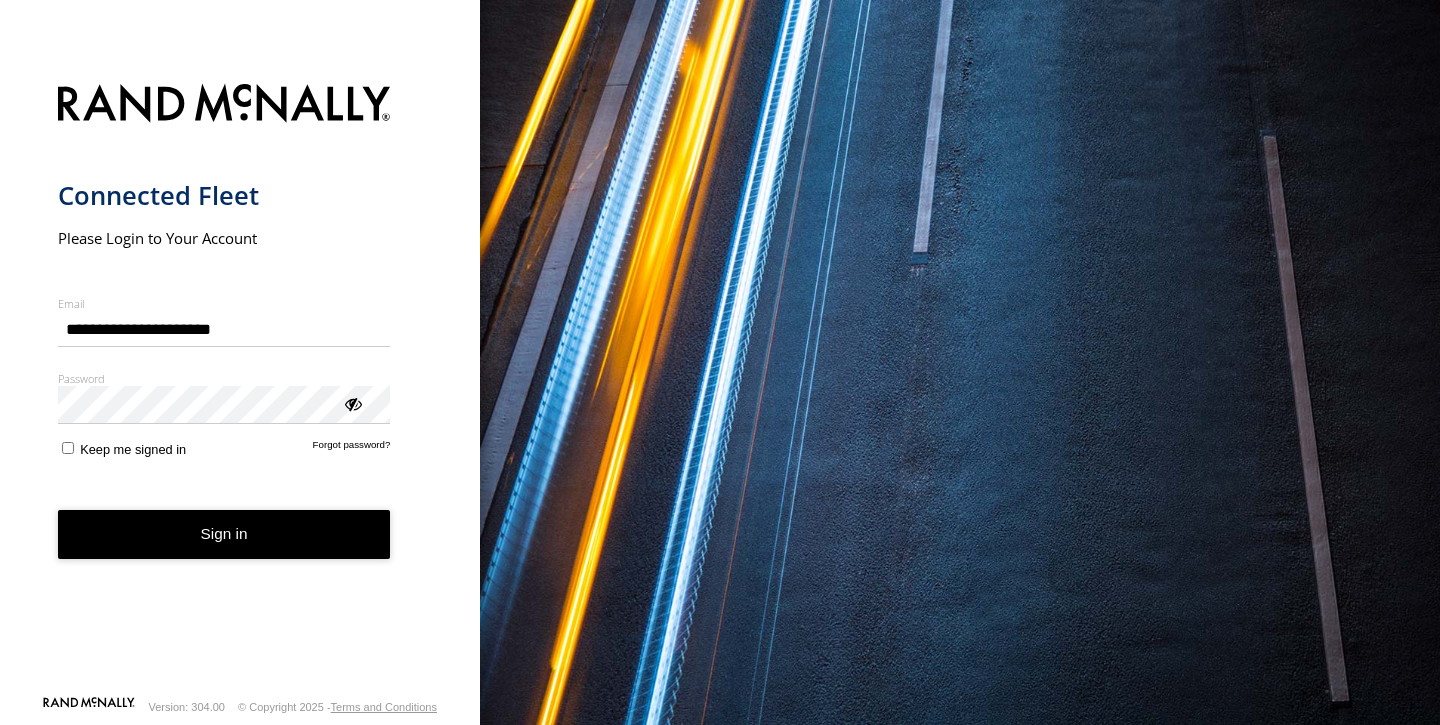 click on "Sign in" at bounding box center (224, 534) 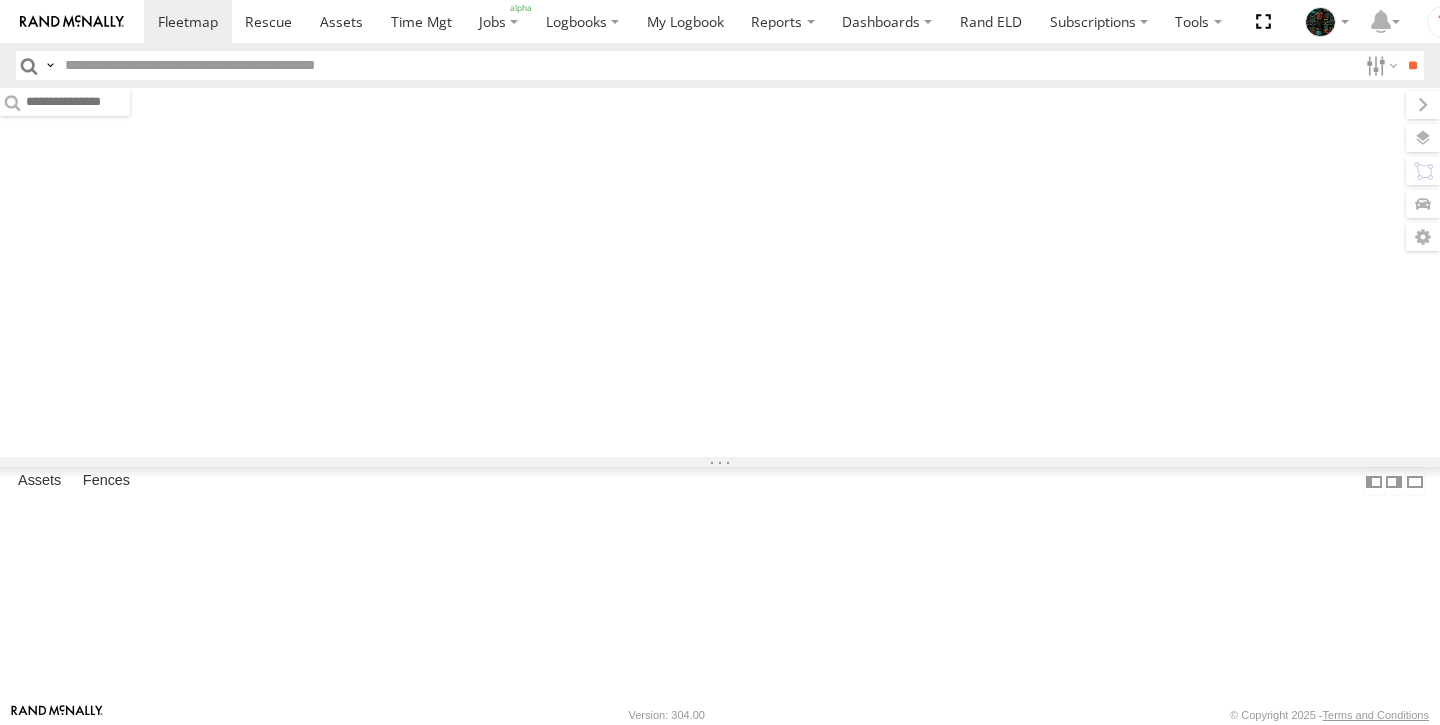 scroll, scrollTop: 0, scrollLeft: 0, axis: both 